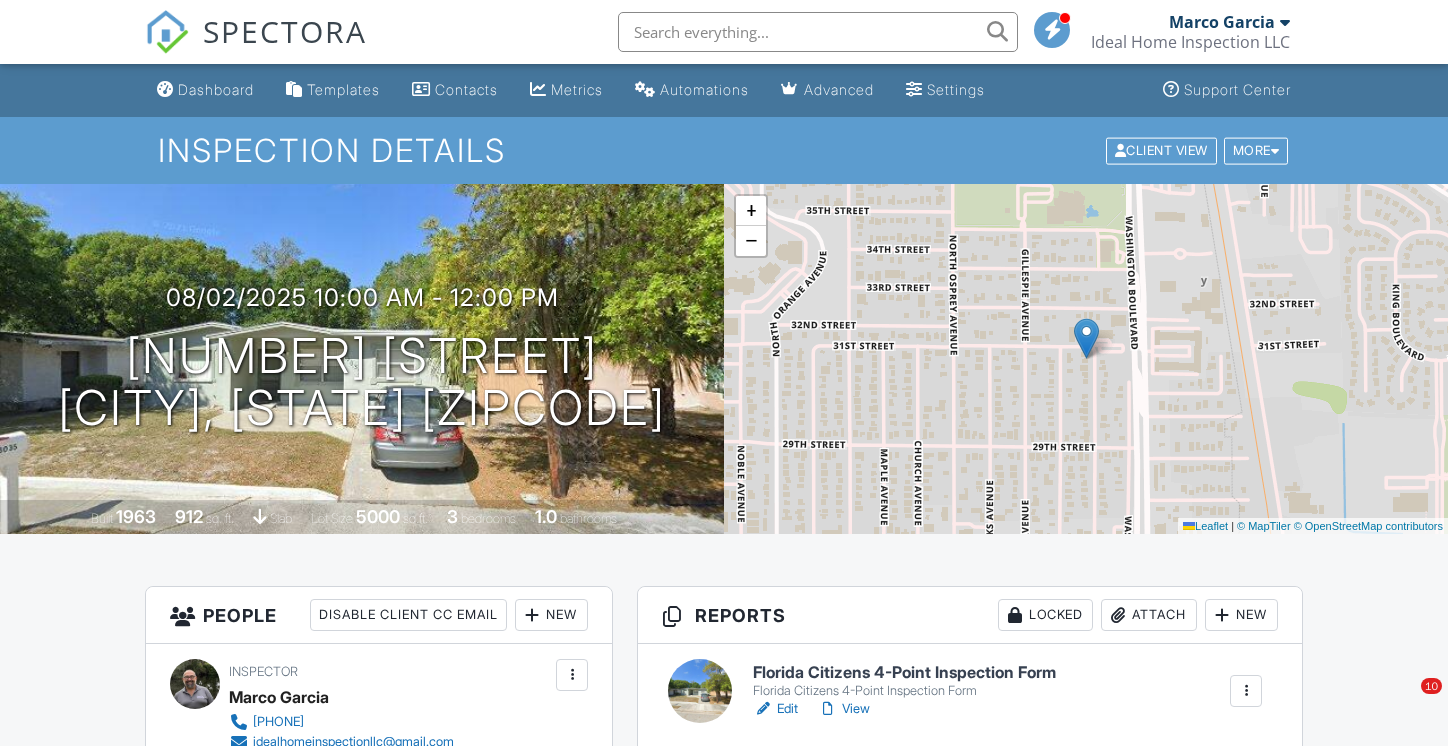 scroll, scrollTop: 0, scrollLeft: 0, axis: both 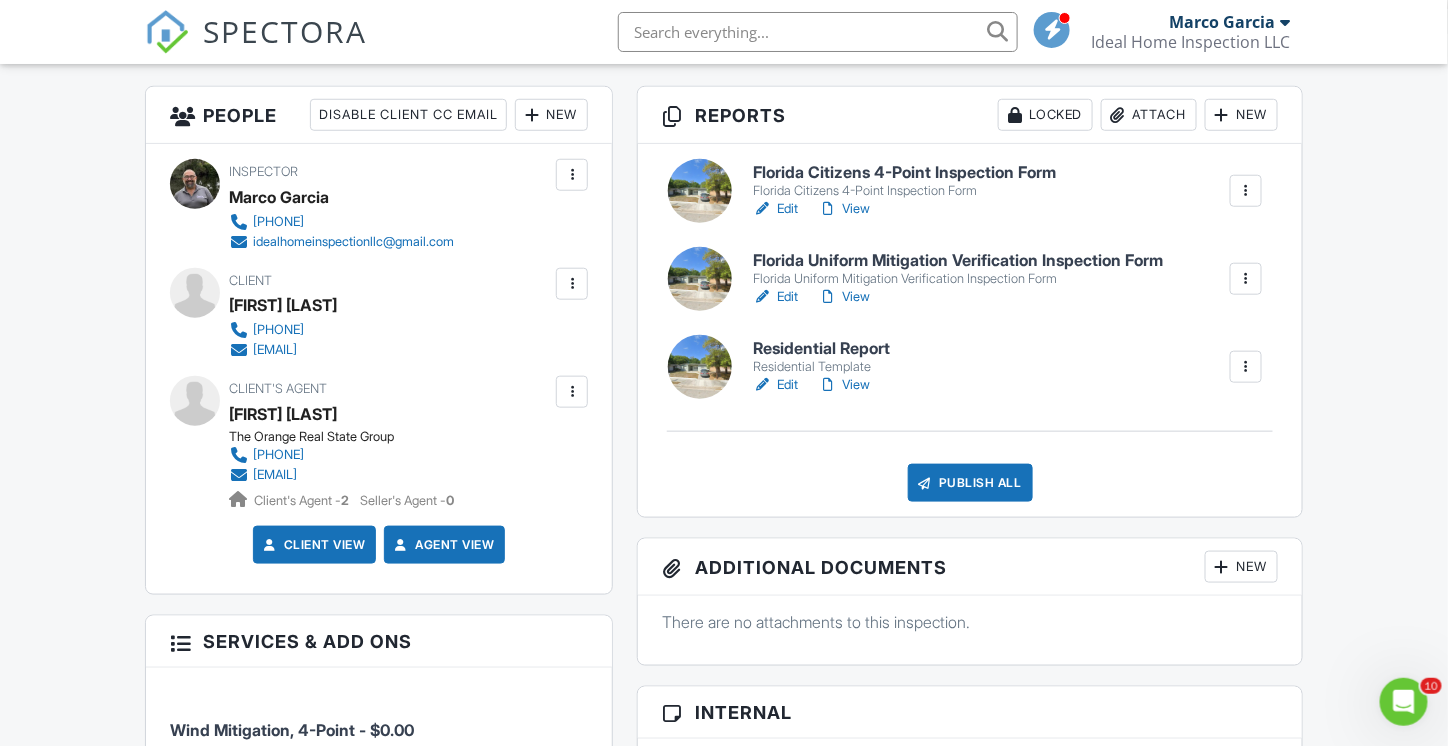 click on "Residential Report" at bounding box center (821, 349) 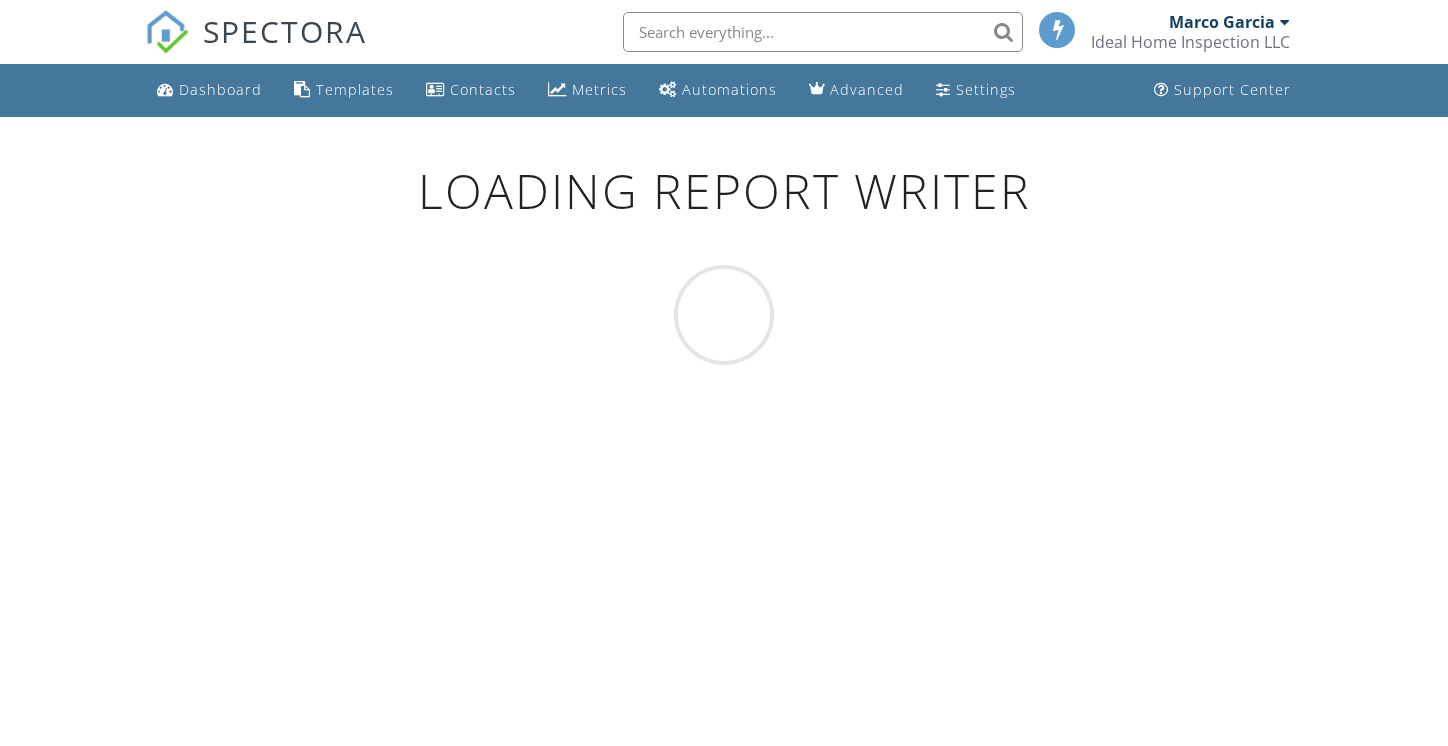 scroll, scrollTop: 0, scrollLeft: 0, axis: both 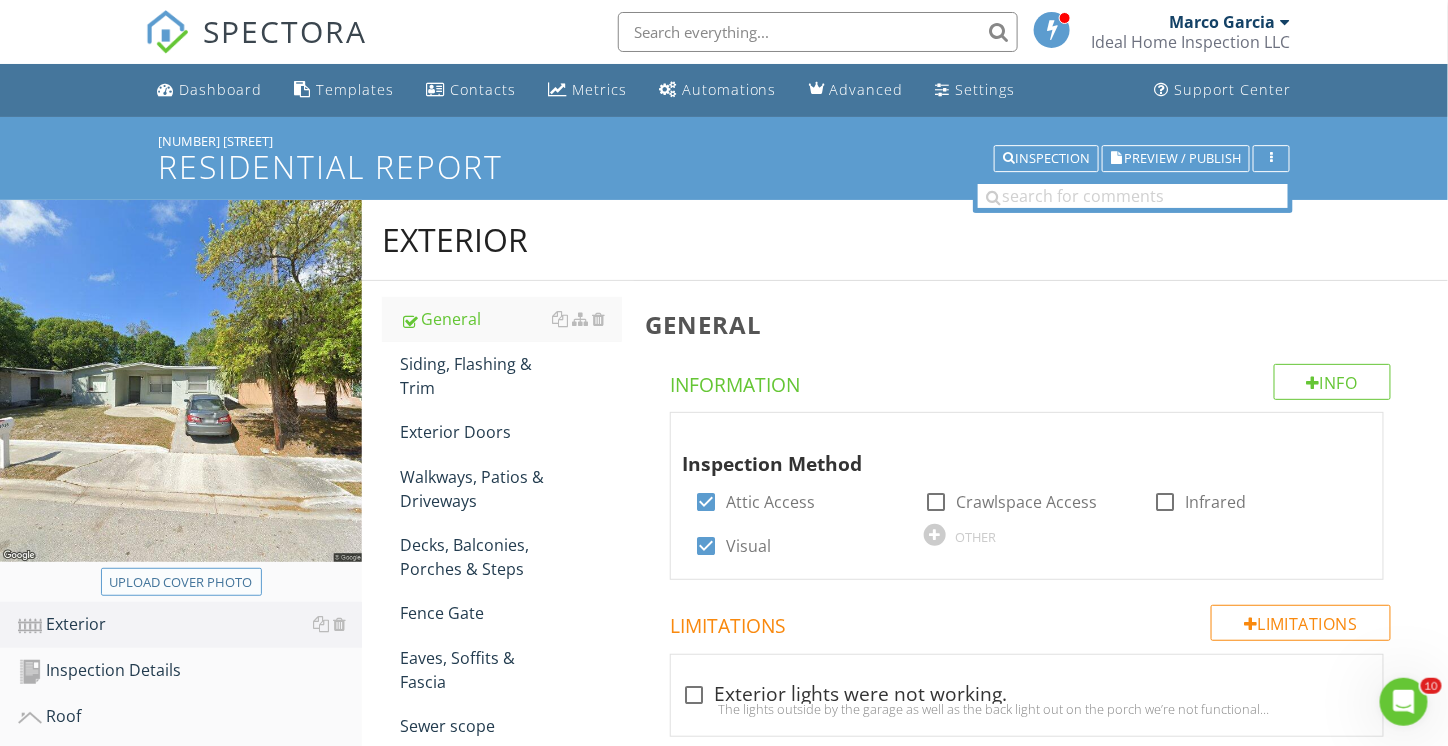 click on "Upload cover photo" at bounding box center [181, 583] 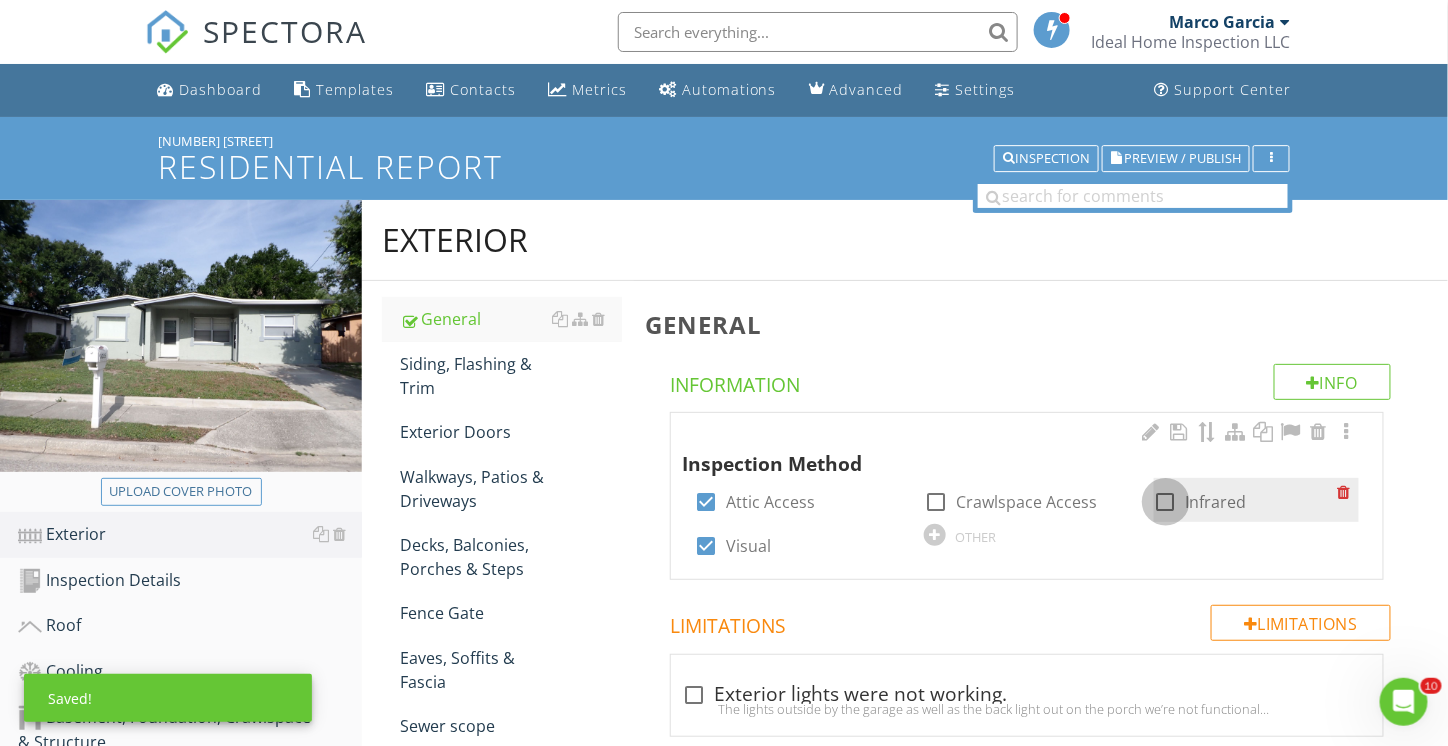 click at bounding box center [1166, 502] 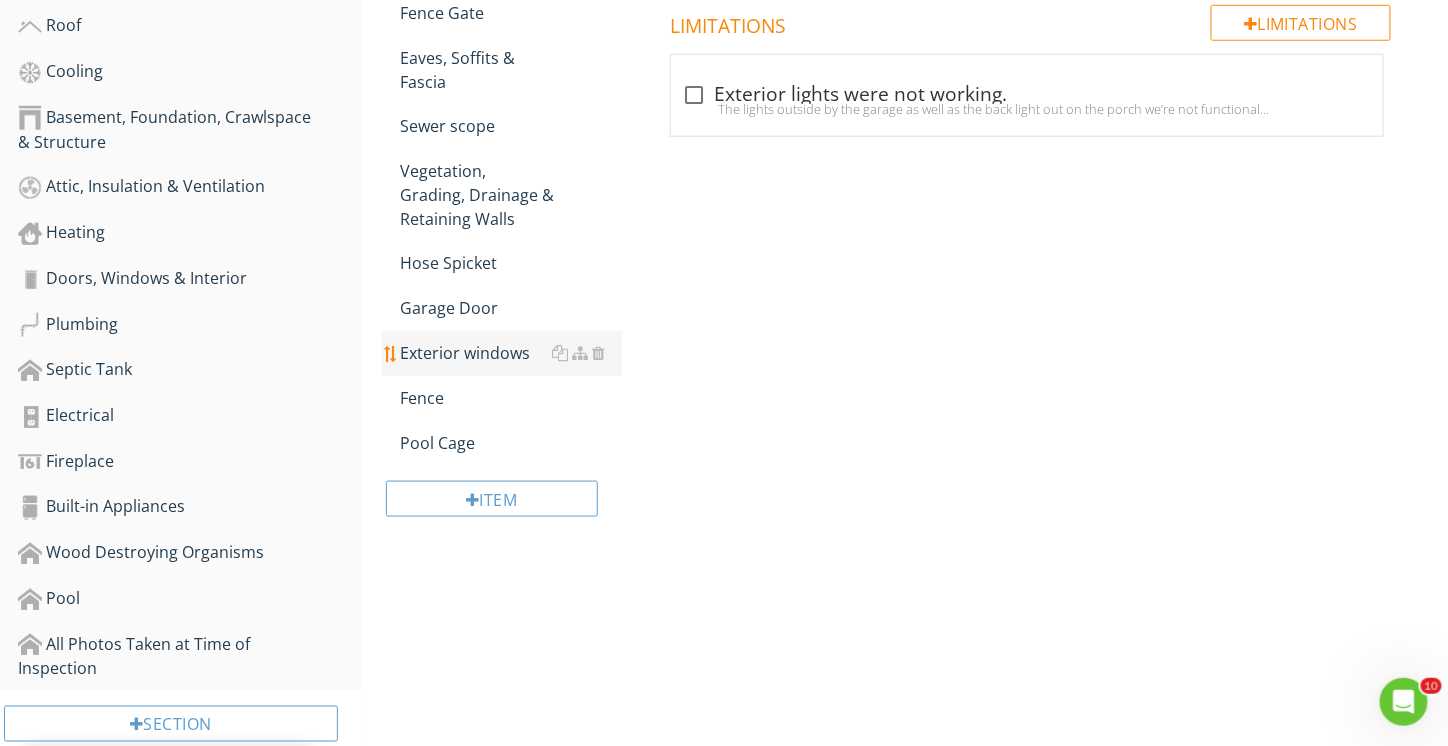 scroll, scrollTop: 649, scrollLeft: 0, axis: vertical 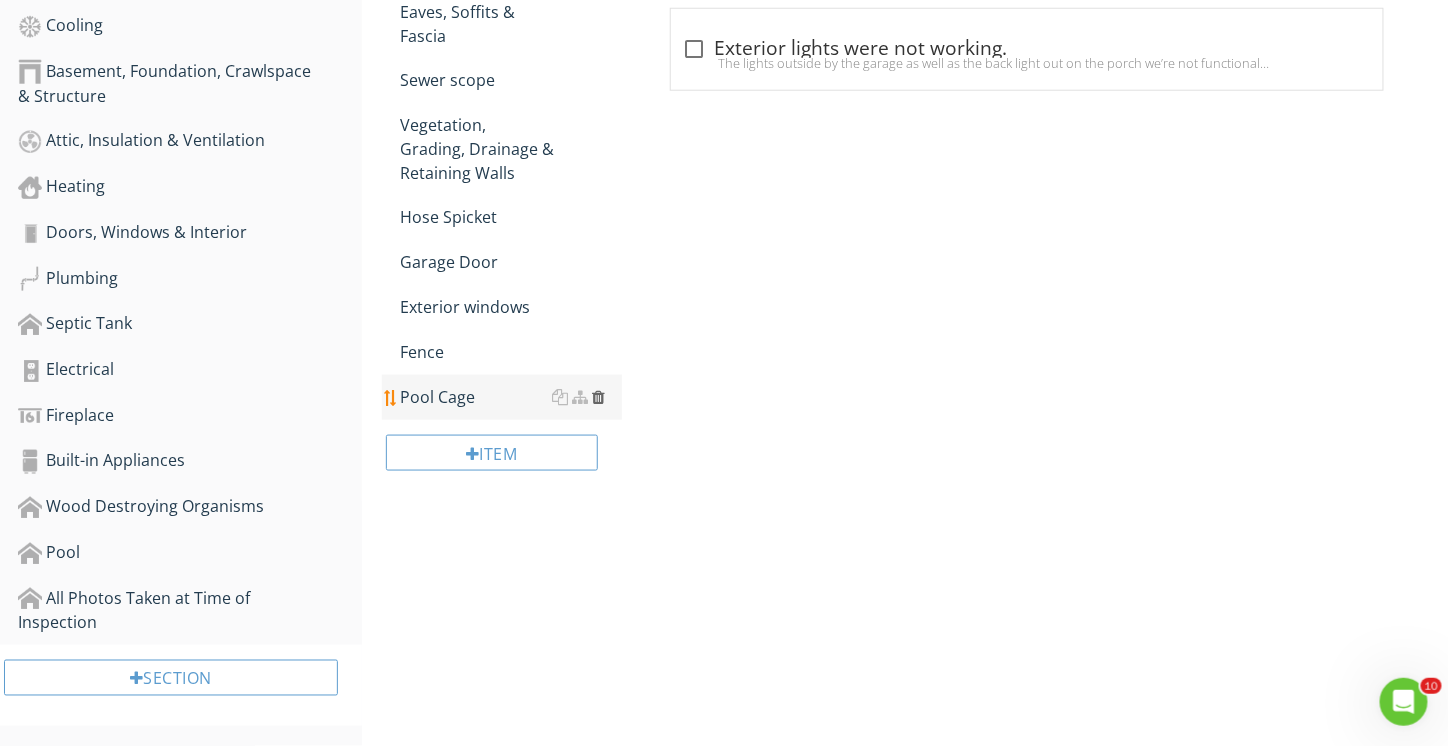 click at bounding box center (599, 397) 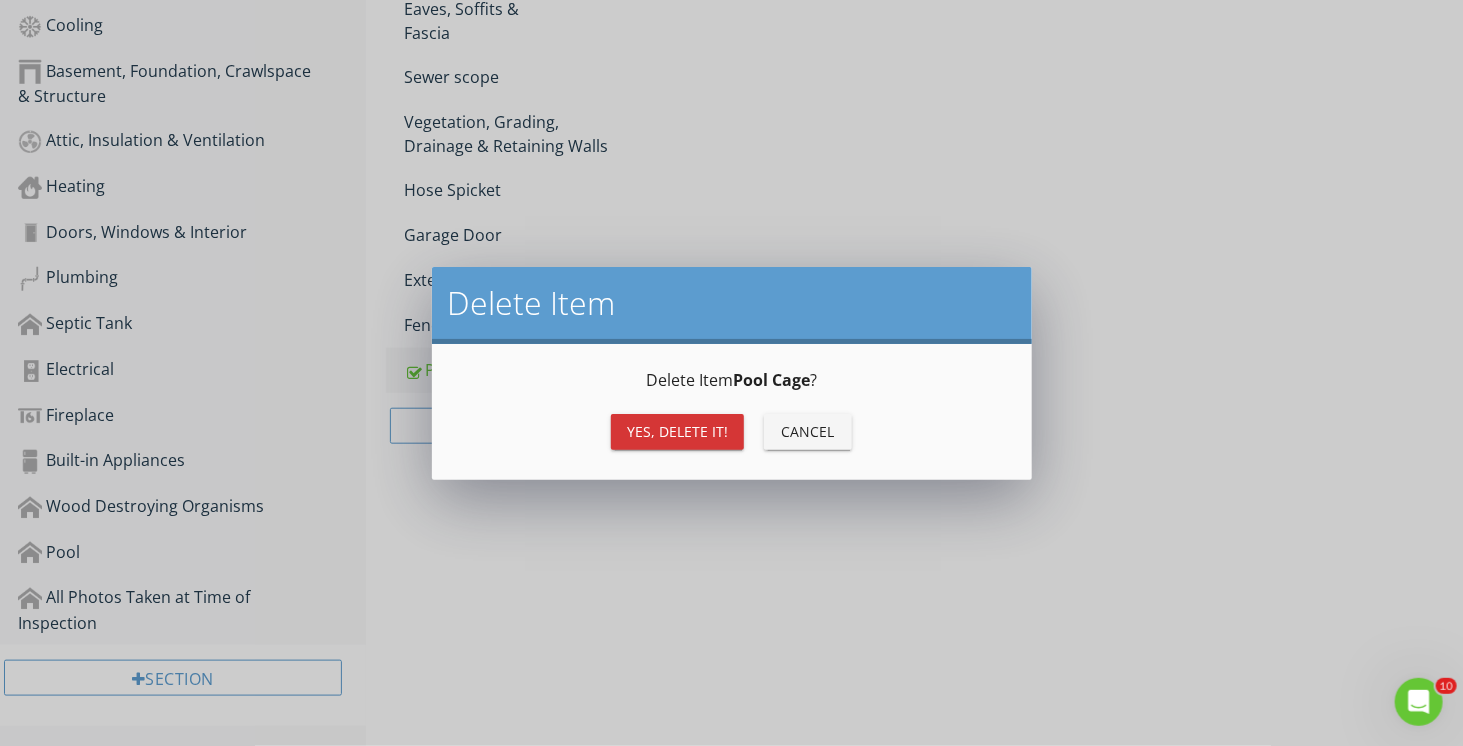 click on "Yes, Delete it!" at bounding box center [677, 431] 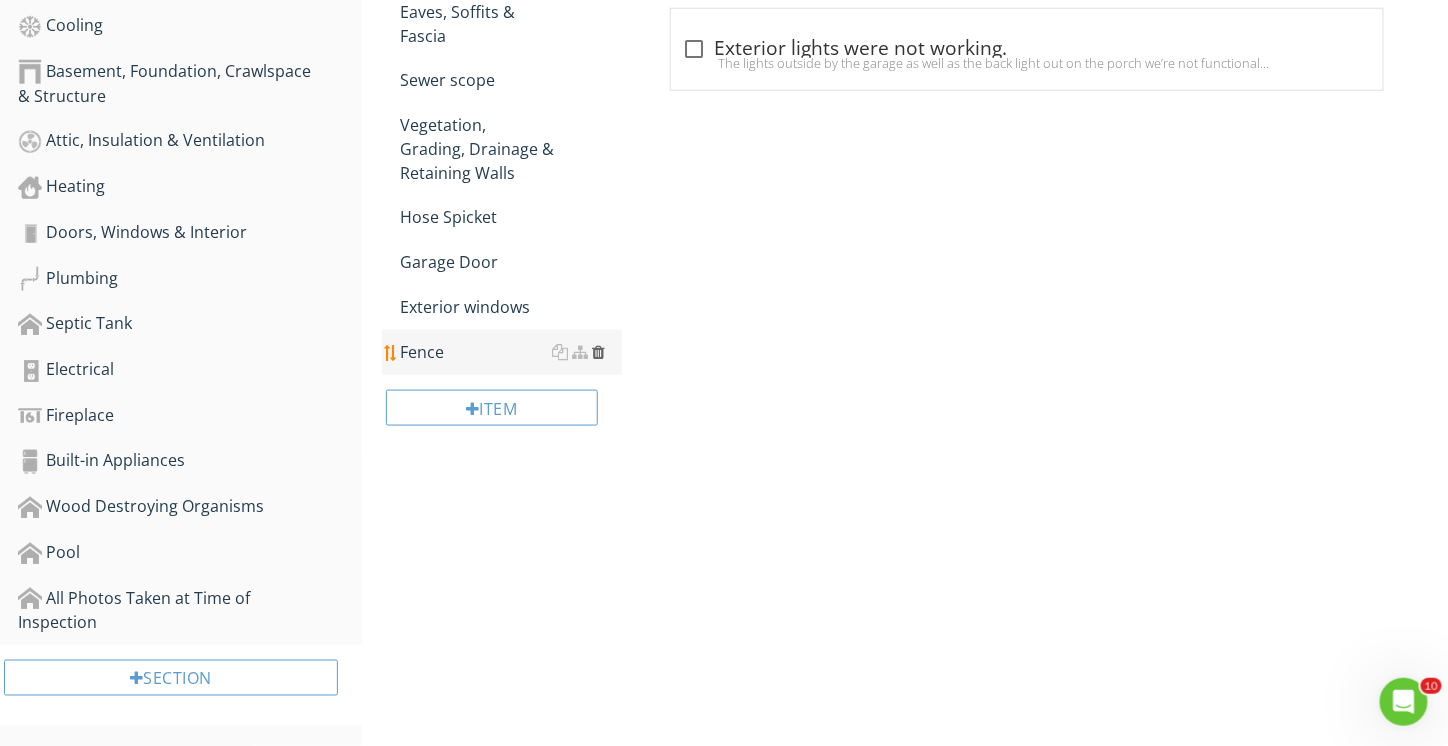 click at bounding box center (599, 352) 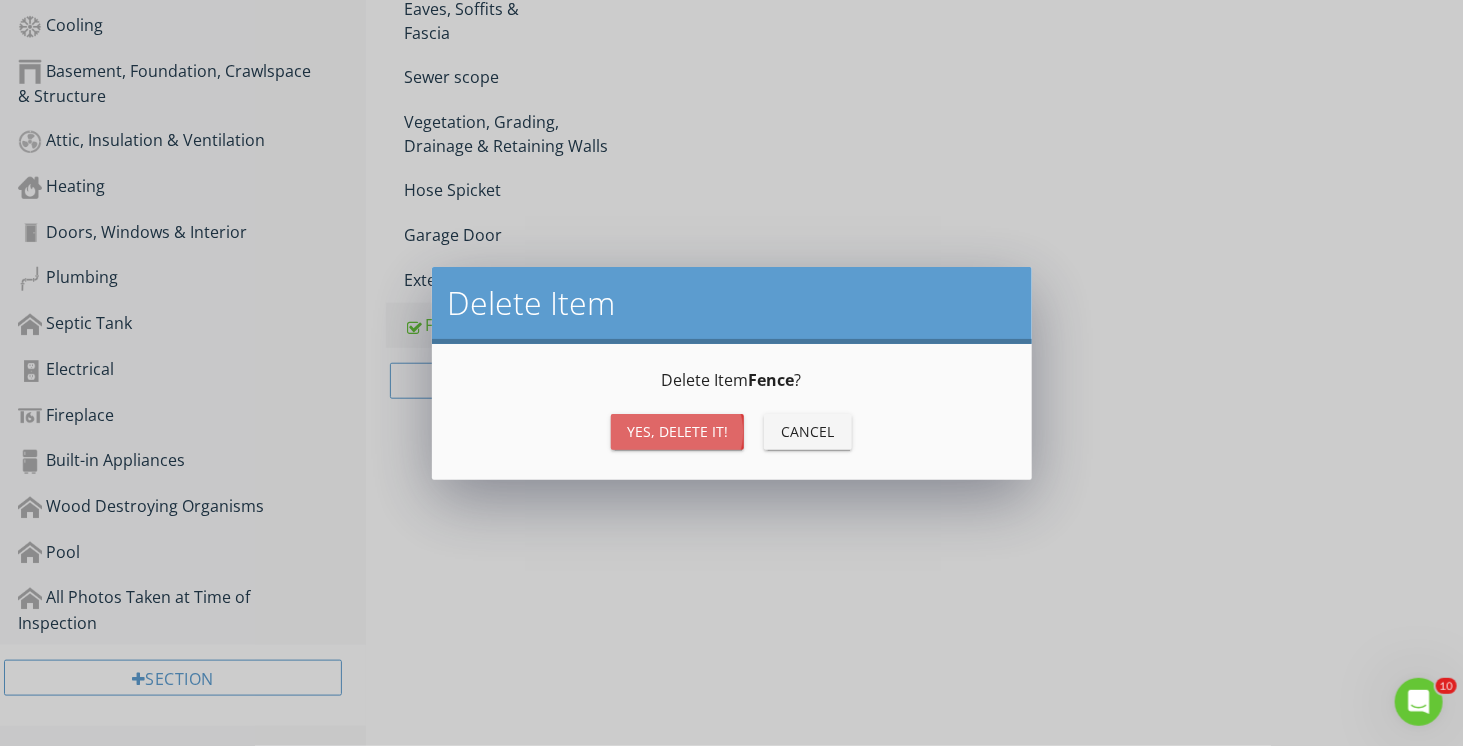 click on "Yes, Delete it!" at bounding box center [677, 431] 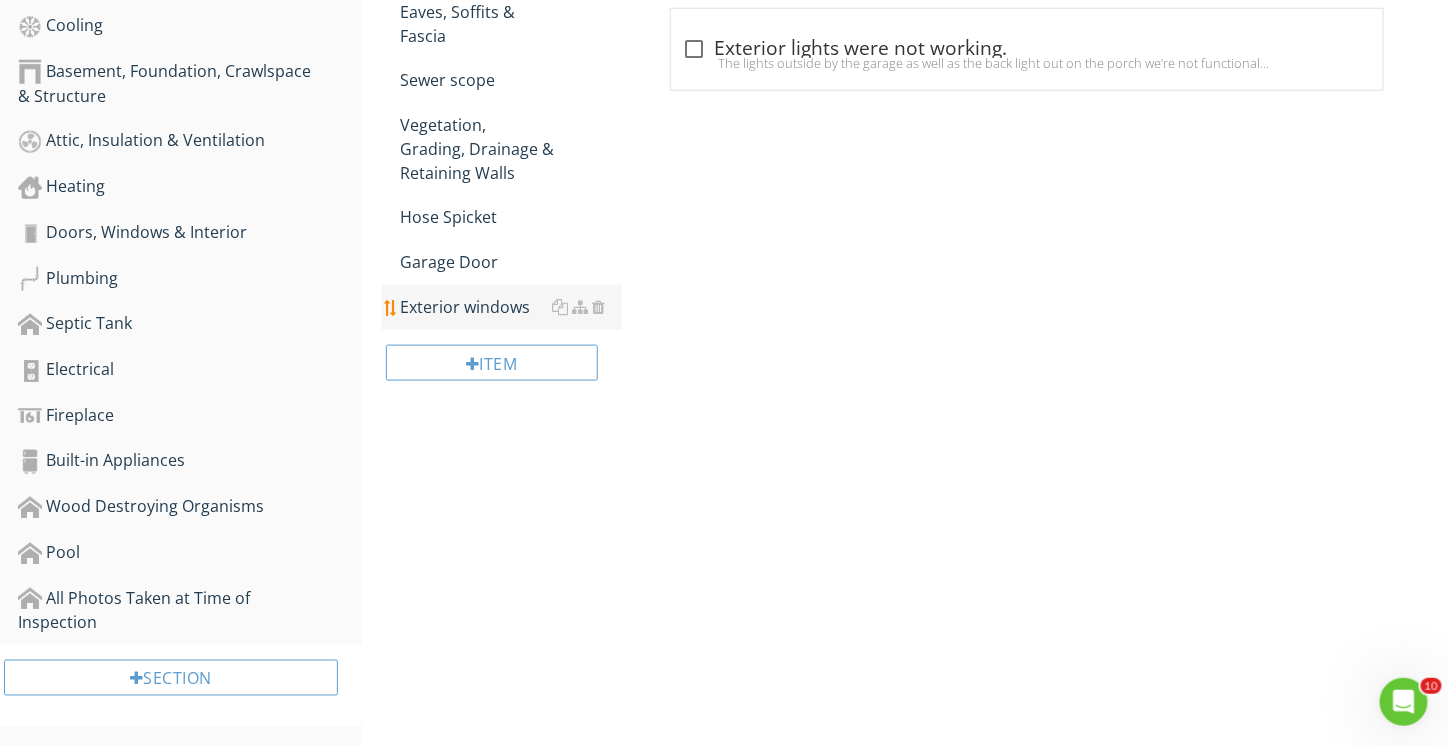 click on "Exterior windows" at bounding box center [511, 307] 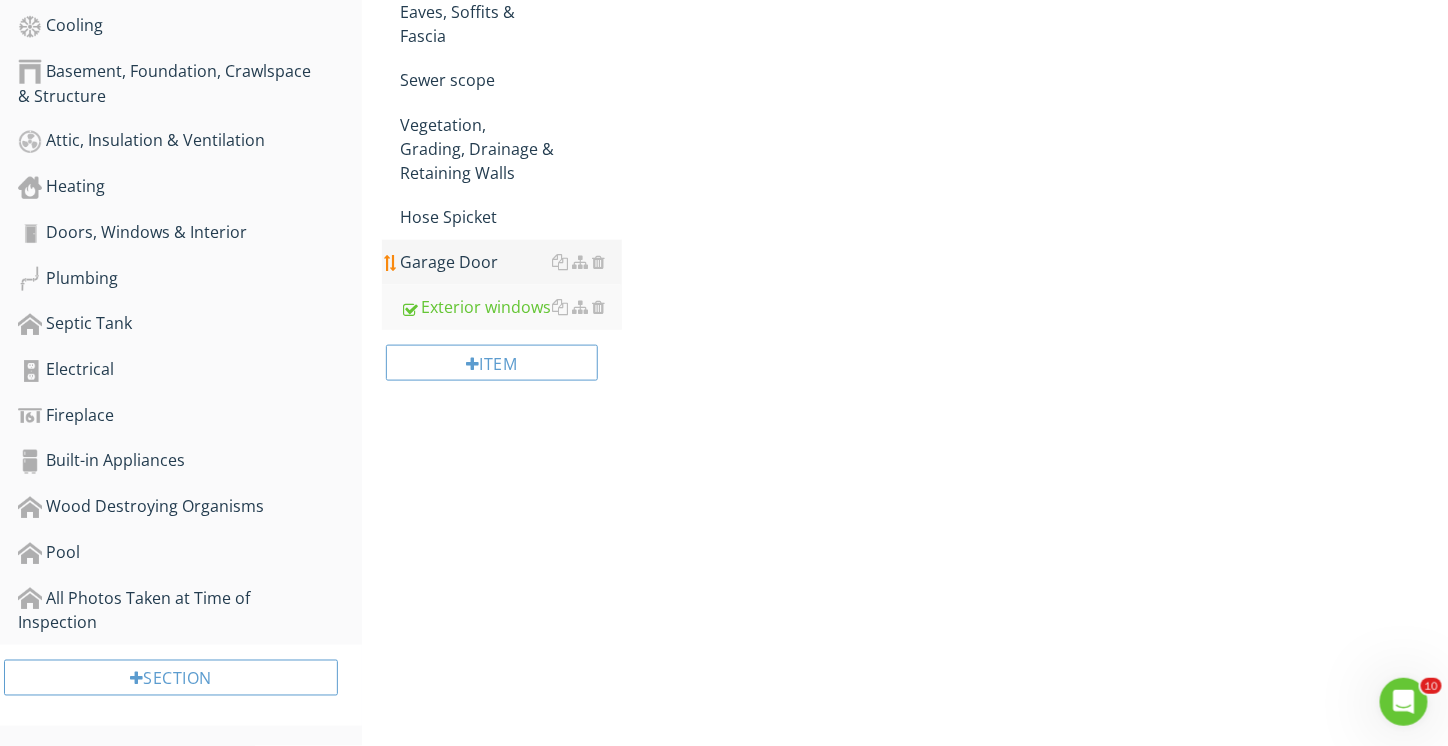 click on "Garage Door" at bounding box center [511, 262] 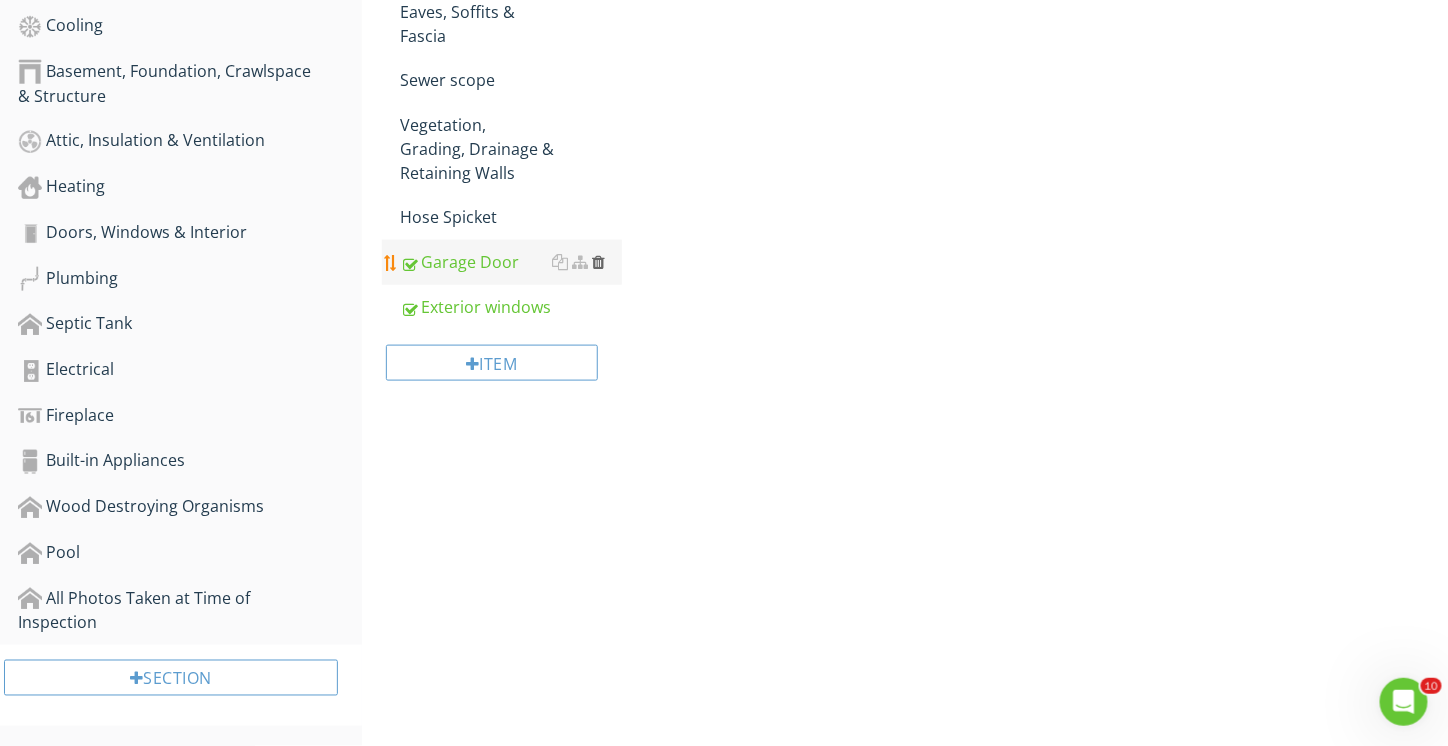 click at bounding box center (599, 262) 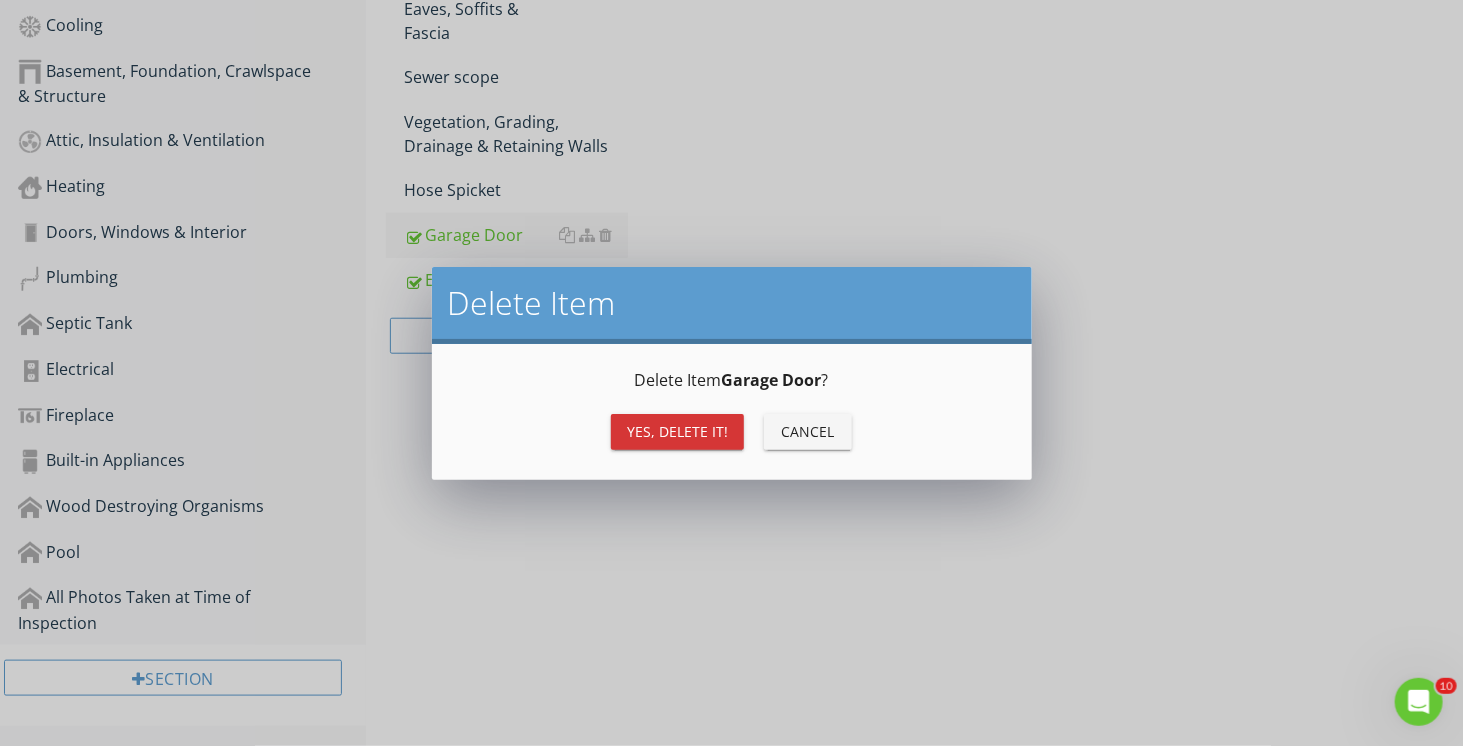 click on "Yes, Delete it!" at bounding box center (677, 432) 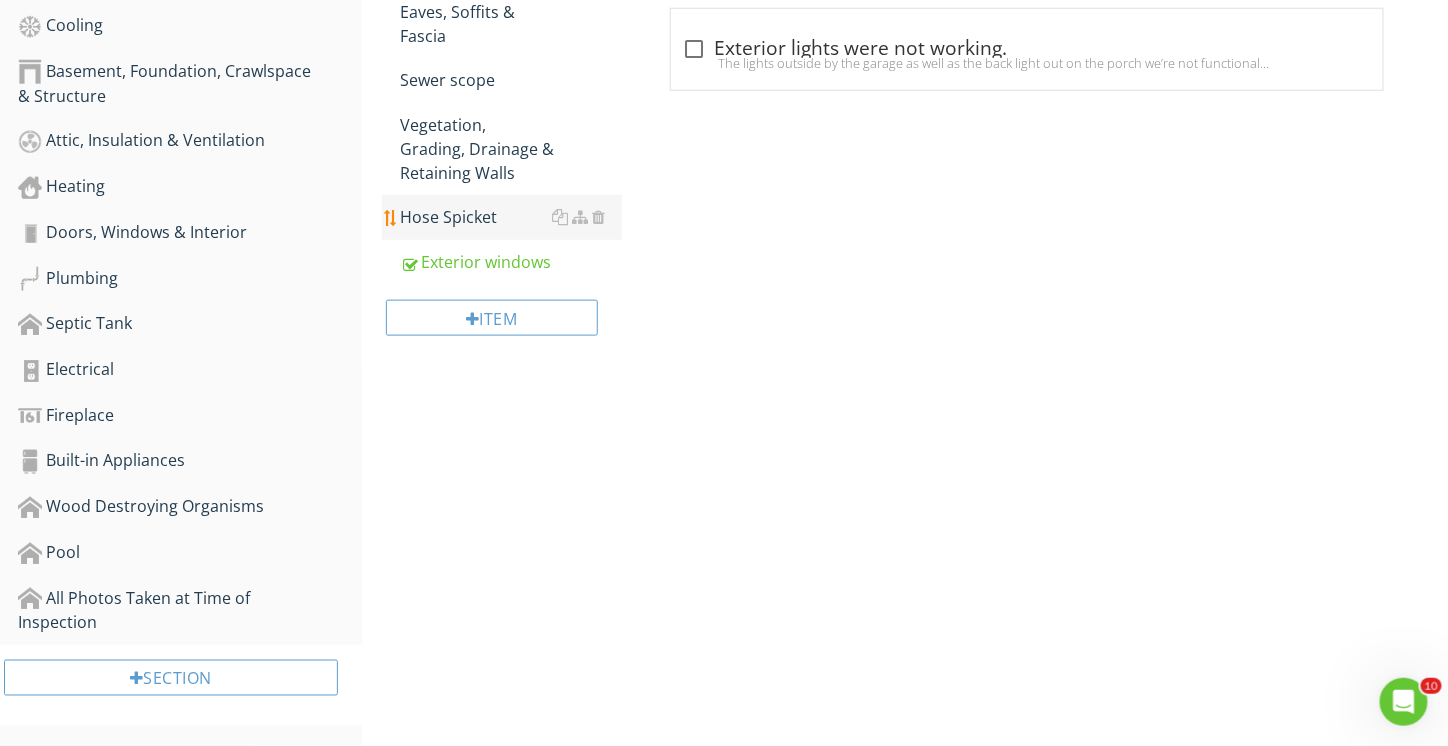 click on "Hose Spicket" at bounding box center [511, 217] 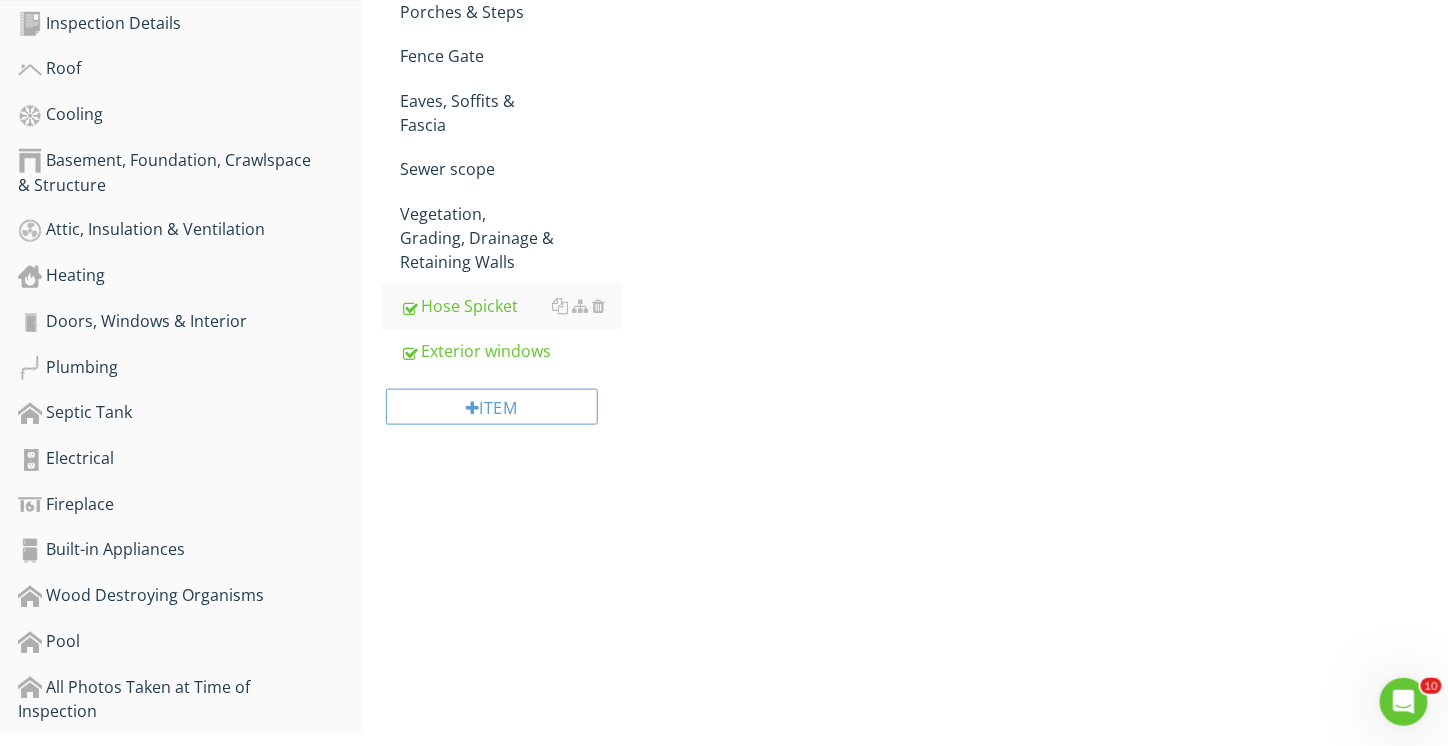 scroll, scrollTop: 449, scrollLeft: 0, axis: vertical 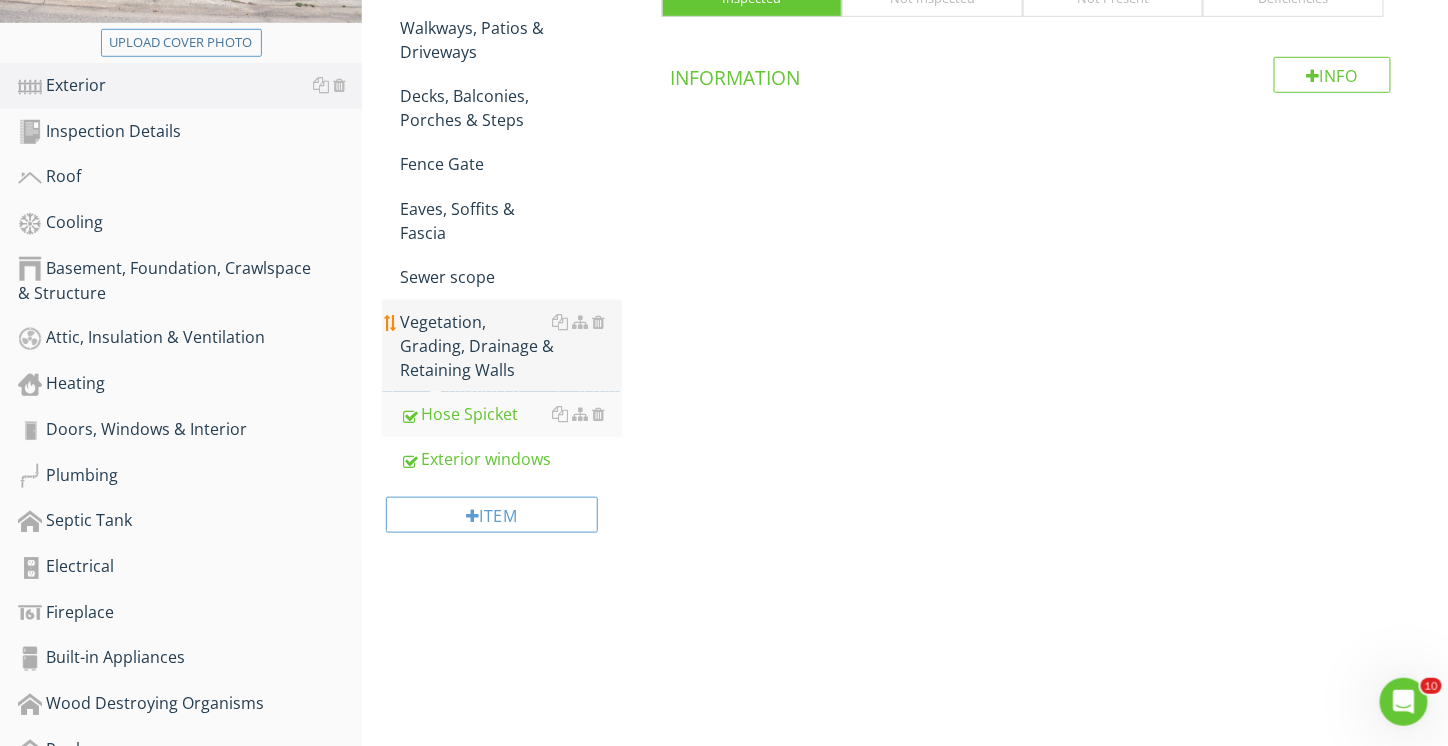 click on "Vegetation, Grading, Drainage & Retaining Walls" at bounding box center (511, 346) 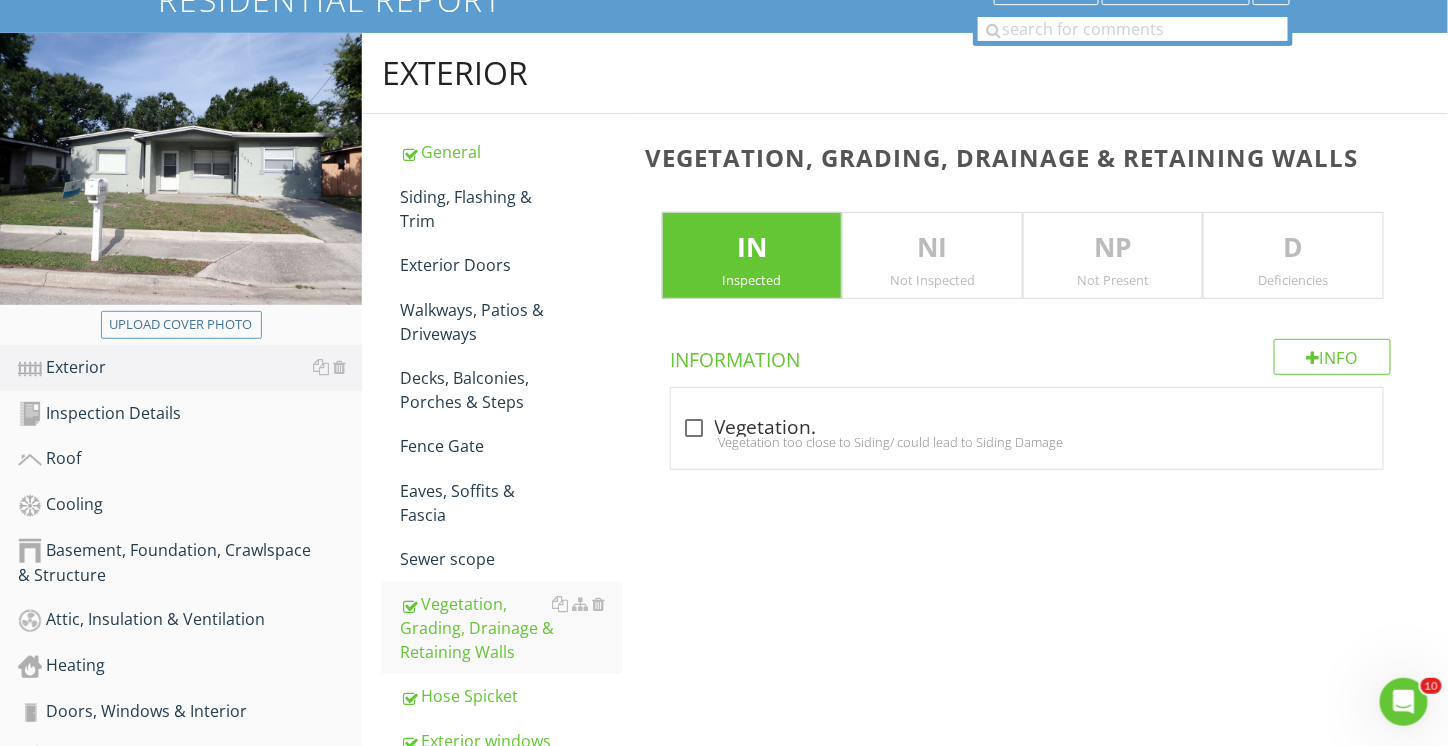 scroll, scrollTop: 149, scrollLeft: 0, axis: vertical 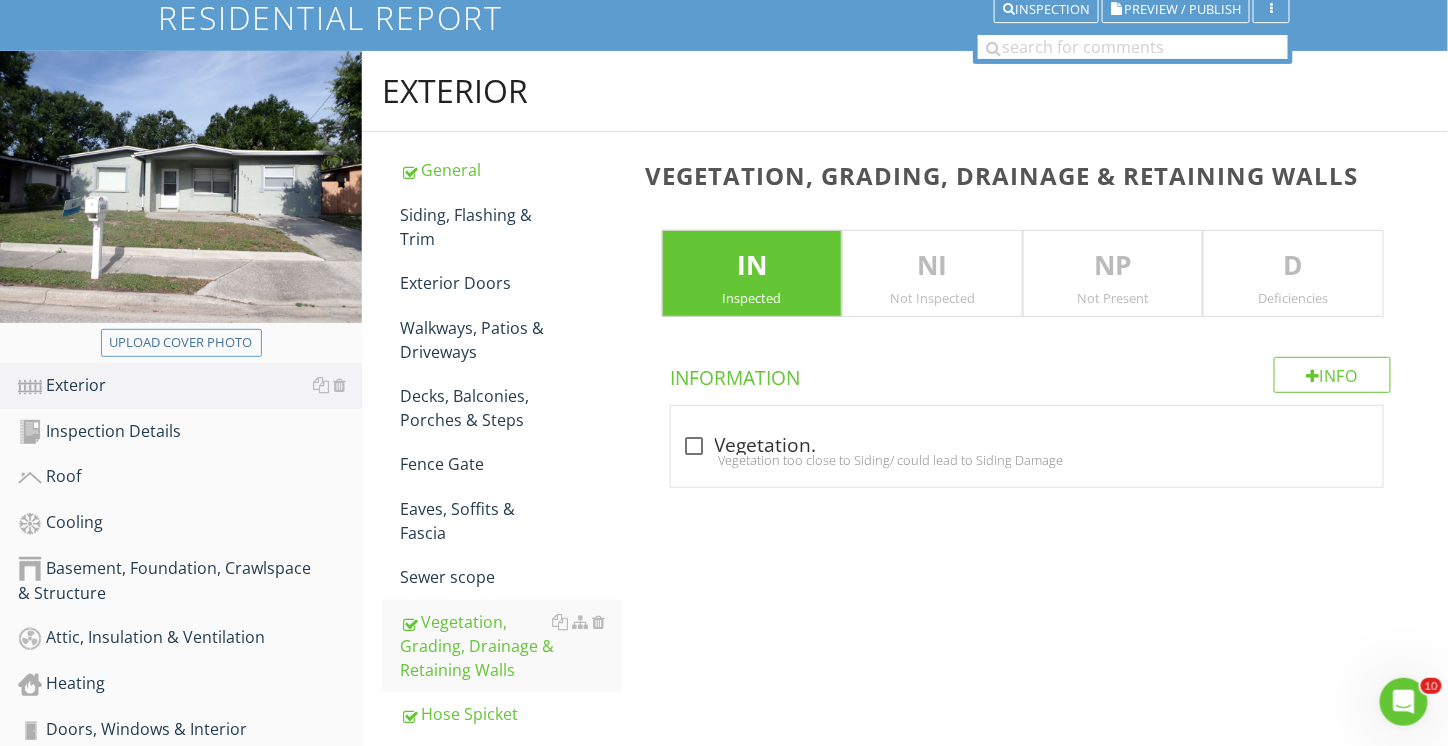 click on "Deficiencies" at bounding box center [1293, 298] 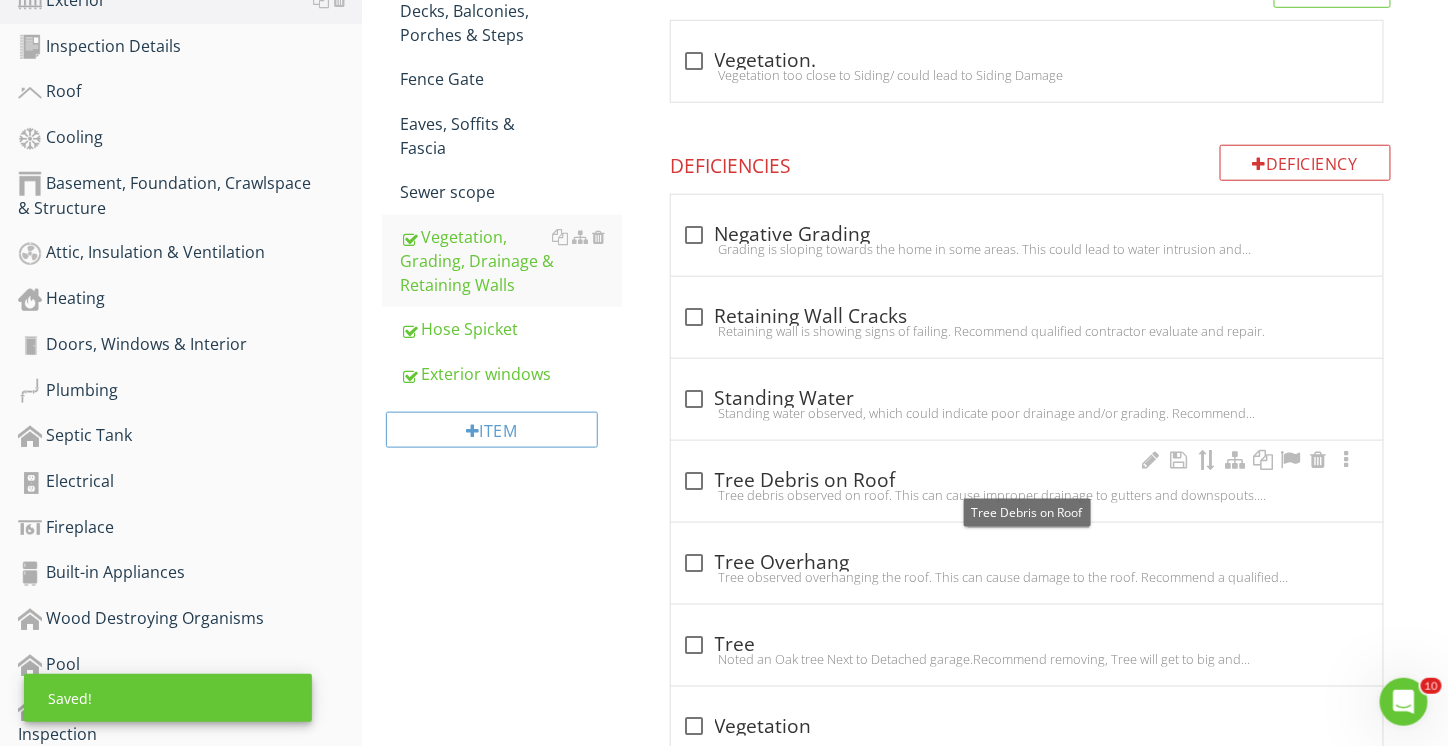 scroll, scrollTop: 649, scrollLeft: 0, axis: vertical 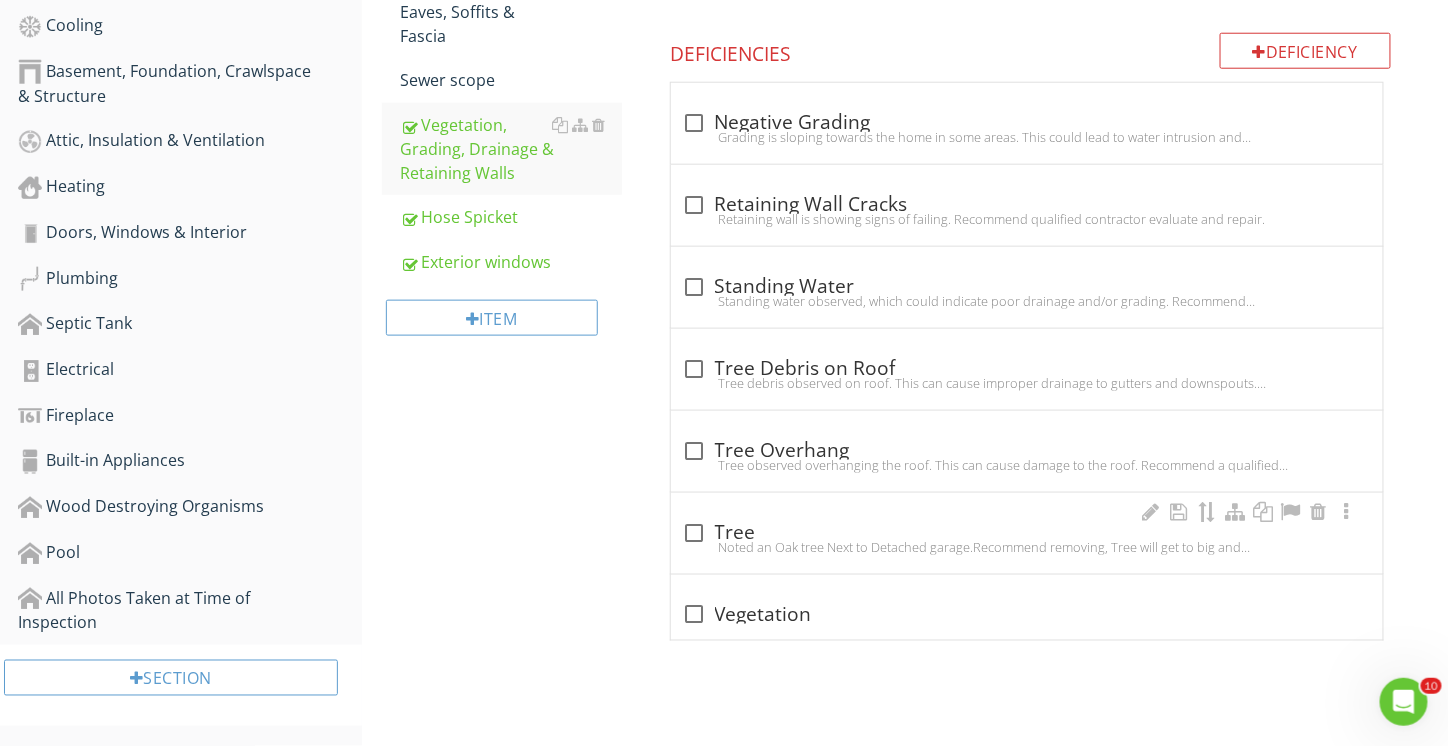 click on "Noted an Oak tree Next to Detached garage.Recommend removing, Tree will get to big and damage foundation, siding and roof." at bounding box center (1027, 547) 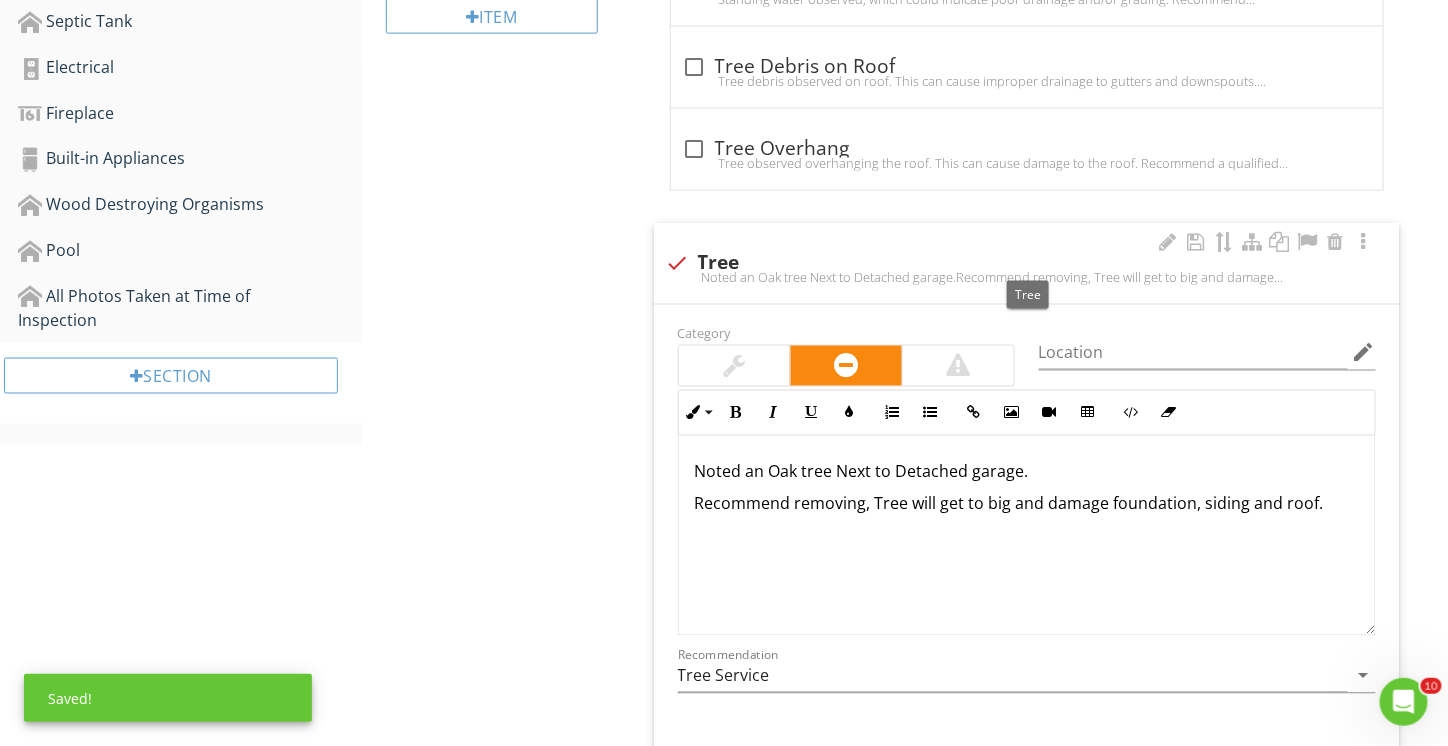 scroll, scrollTop: 949, scrollLeft: 0, axis: vertical 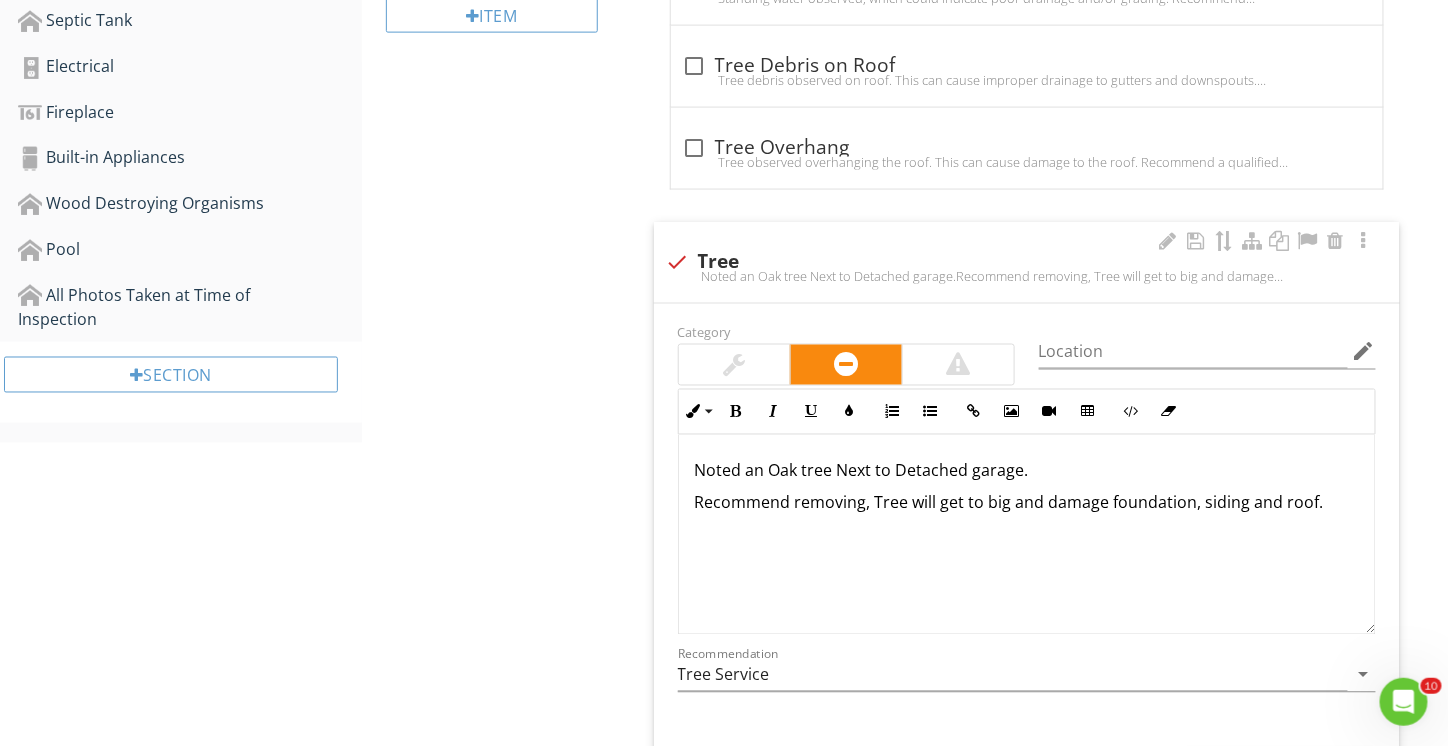 click on "Noted an Oak tree Next to Detached garage.Recommend removing, Tree will get to big and damage foundation, siding and roof." at bounding box center [1027, 276] 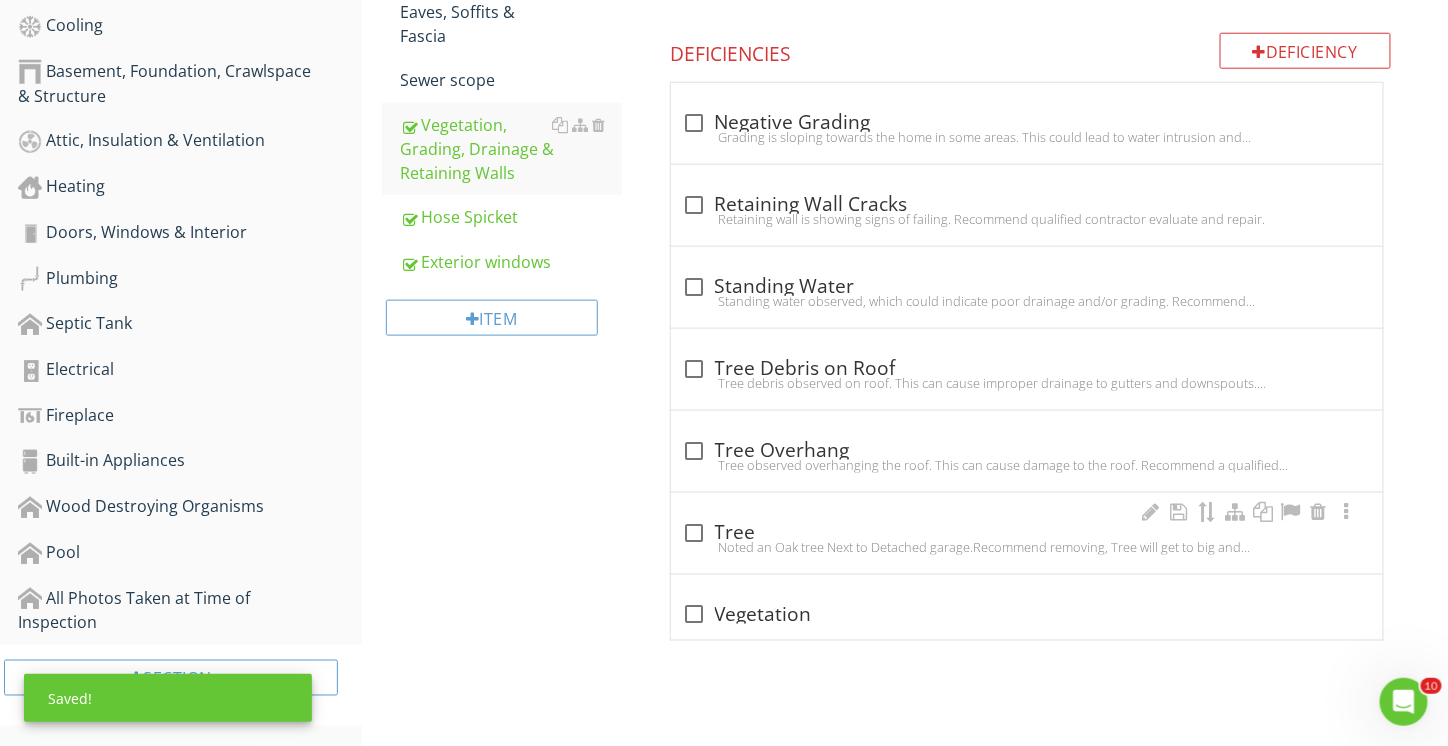 scroll, scrollTop: 649, scrollLeft: 0, axis: vertical 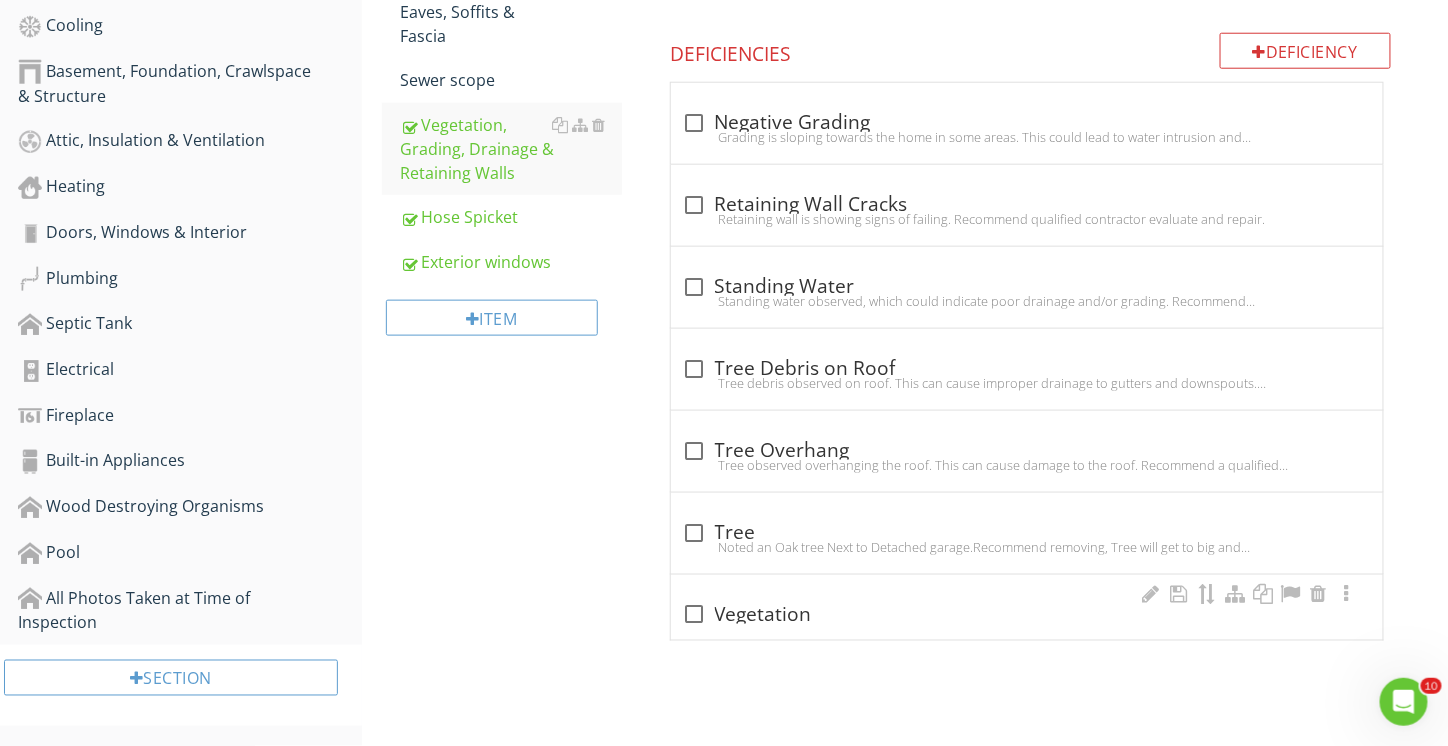 click on "check_box_outline_blank
Vegetation" at bounding box center (1027, 615) 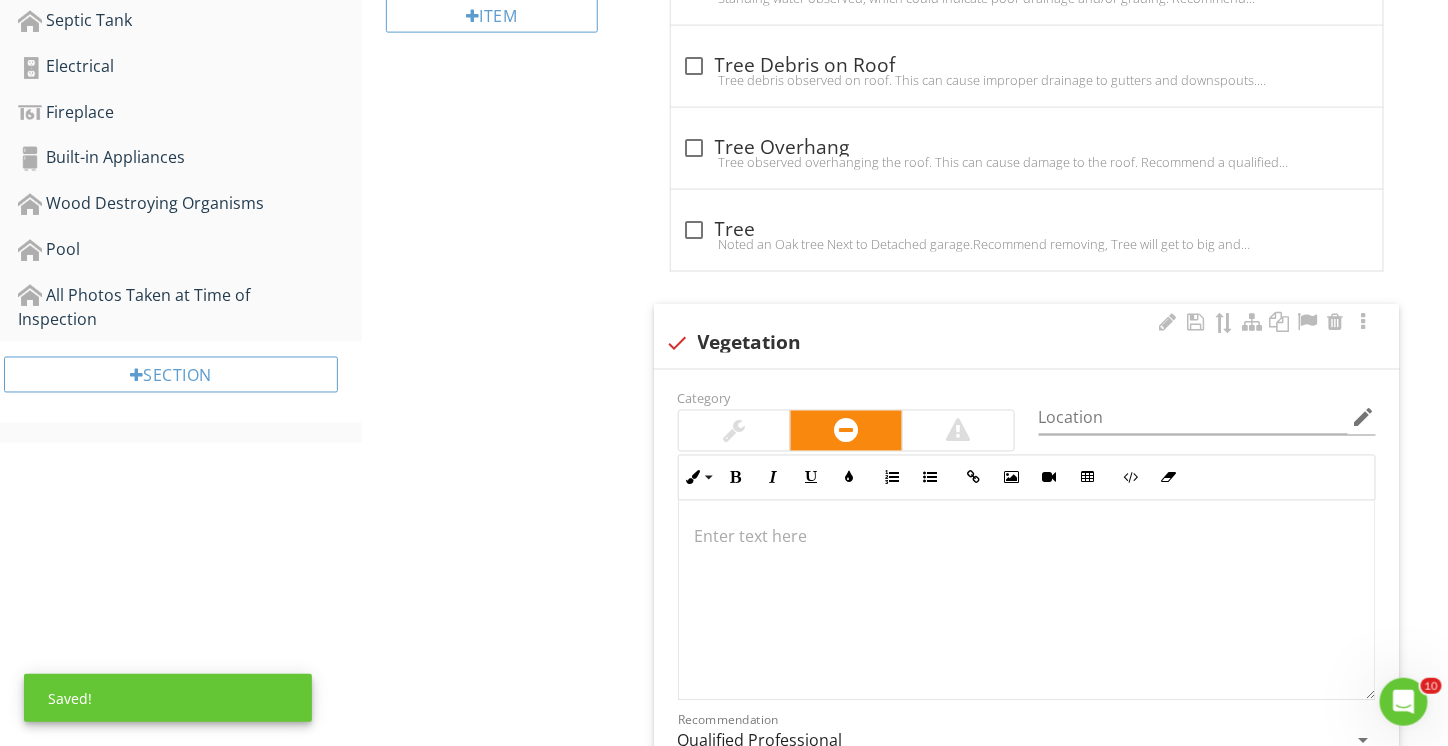 click at bounding box center [1027, 537] 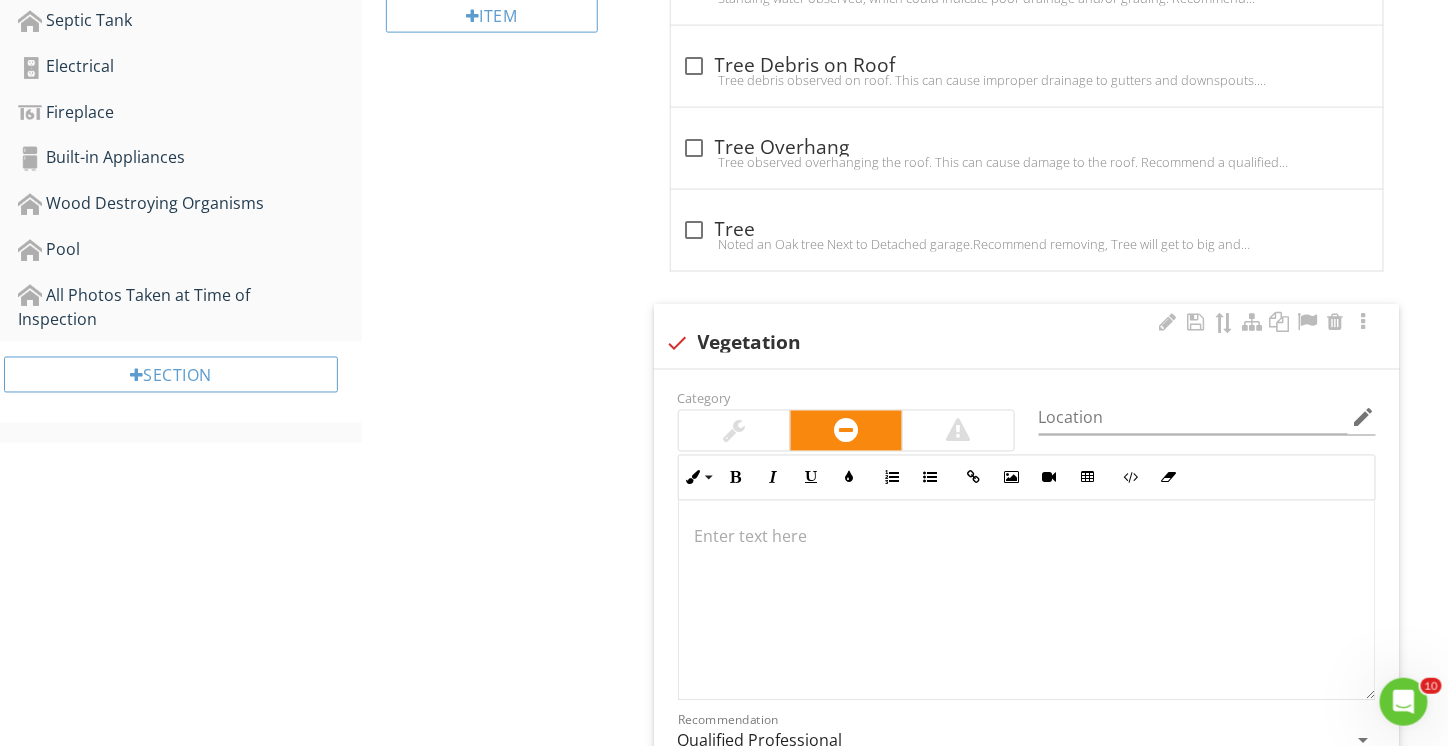type 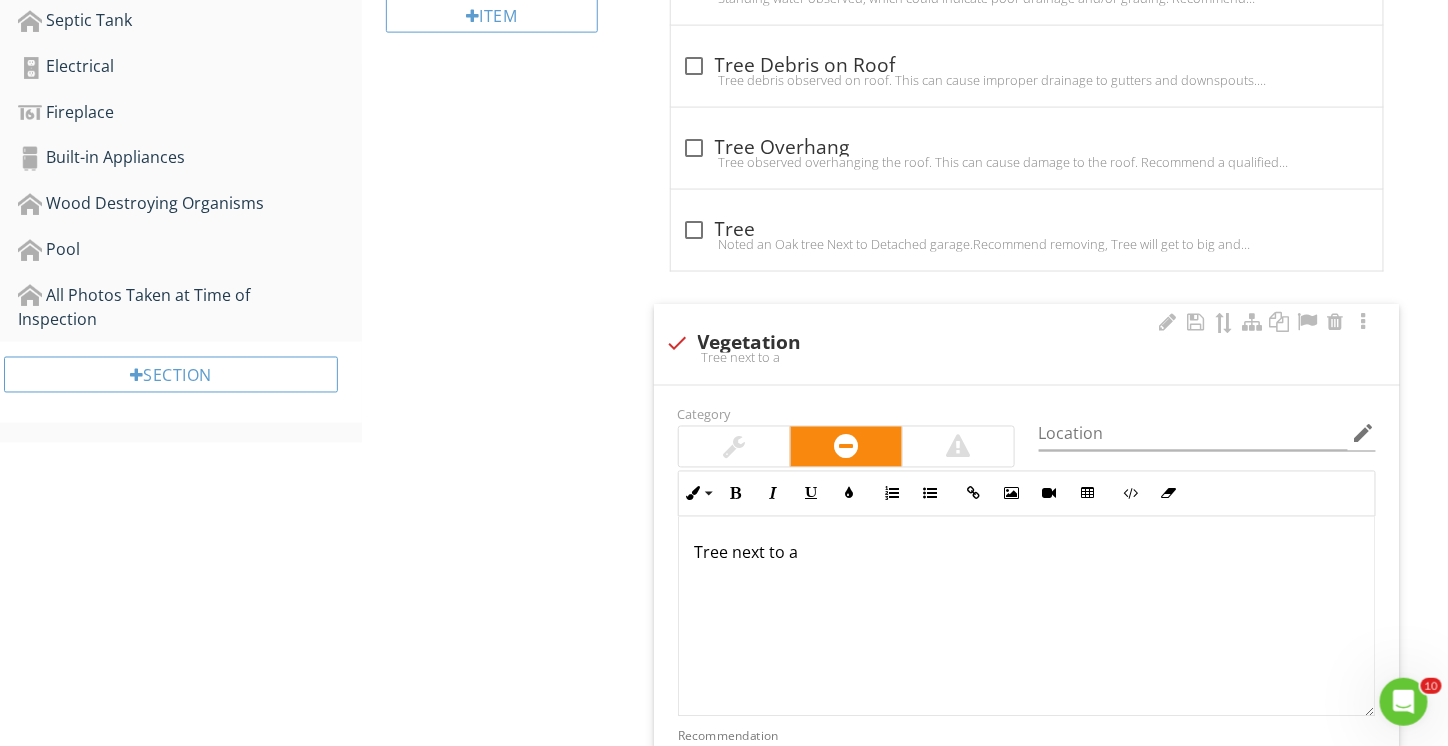 scroll, scrollTop: 965, scrollLeft: 0, axis: vertical 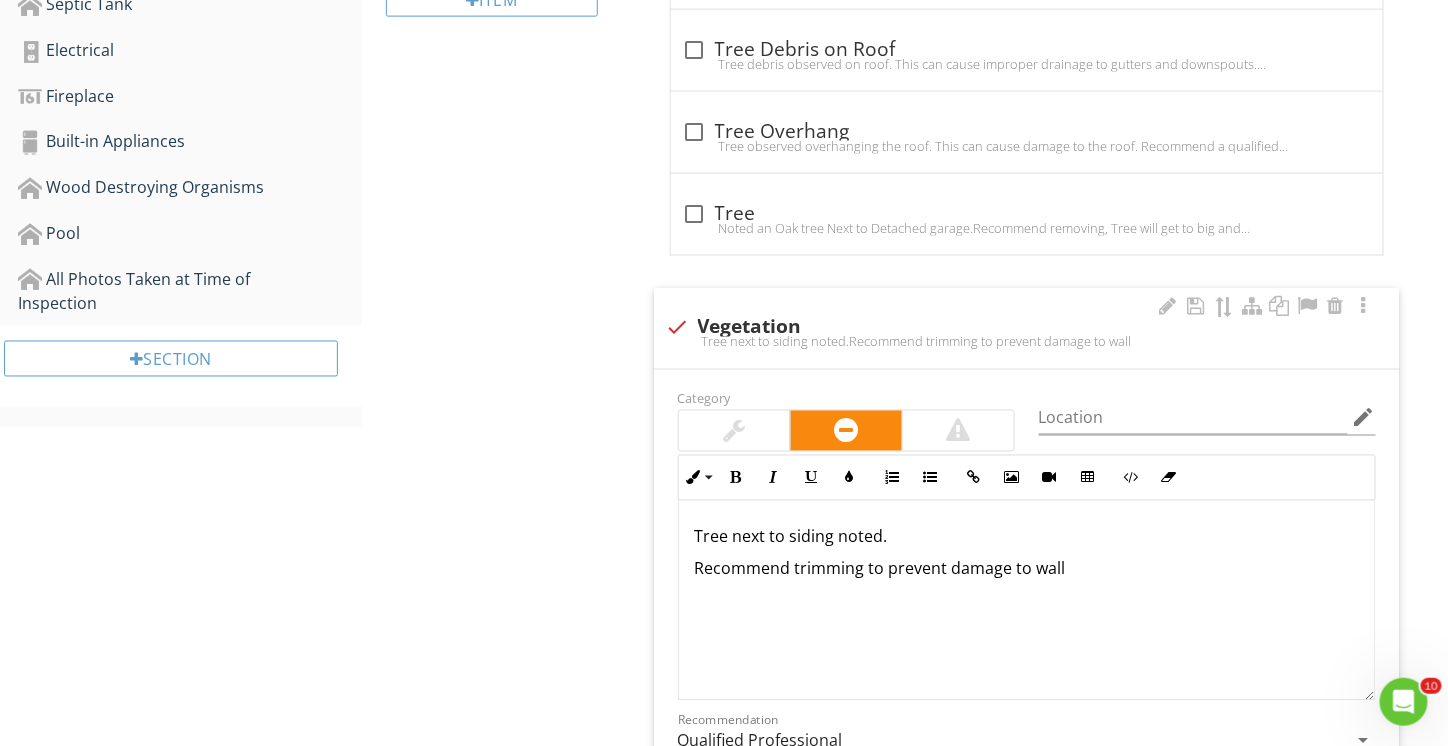 click on "Tree next to siding noted. Recommend trimming to prevent damage to wall" at bounding box center [1027, 601] 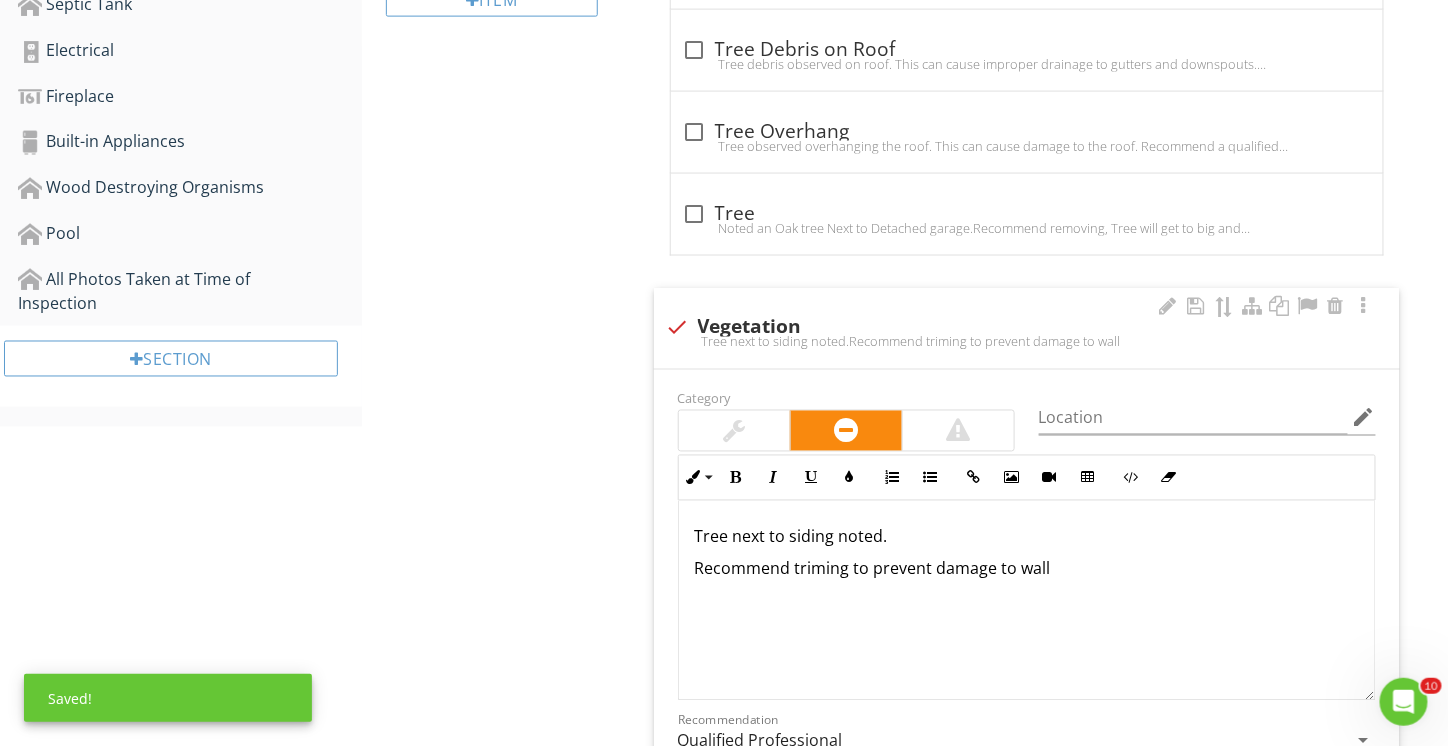 scroll, scrollTop: 0, scrollLeft: 0, axis: both 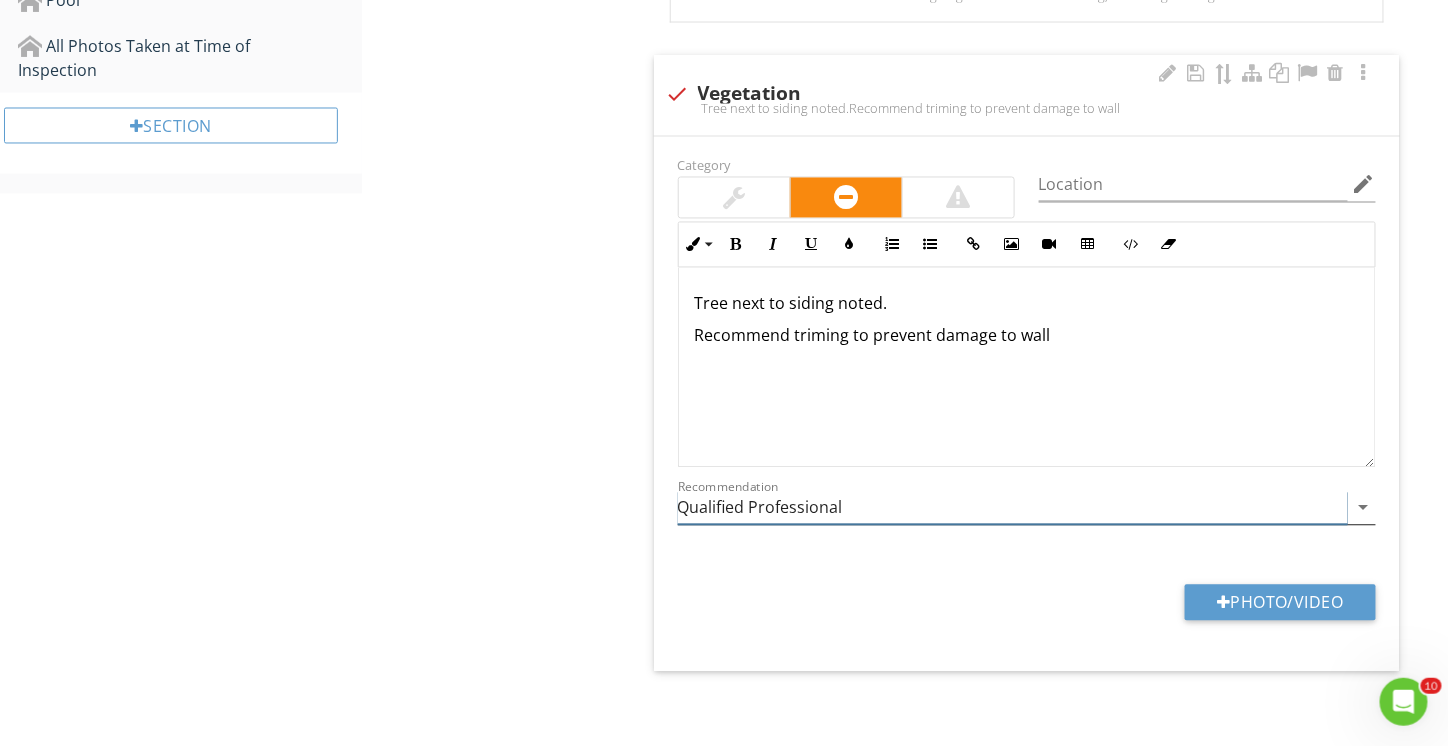 click on "Qualified Professional" at bounding box center (1013, 508) 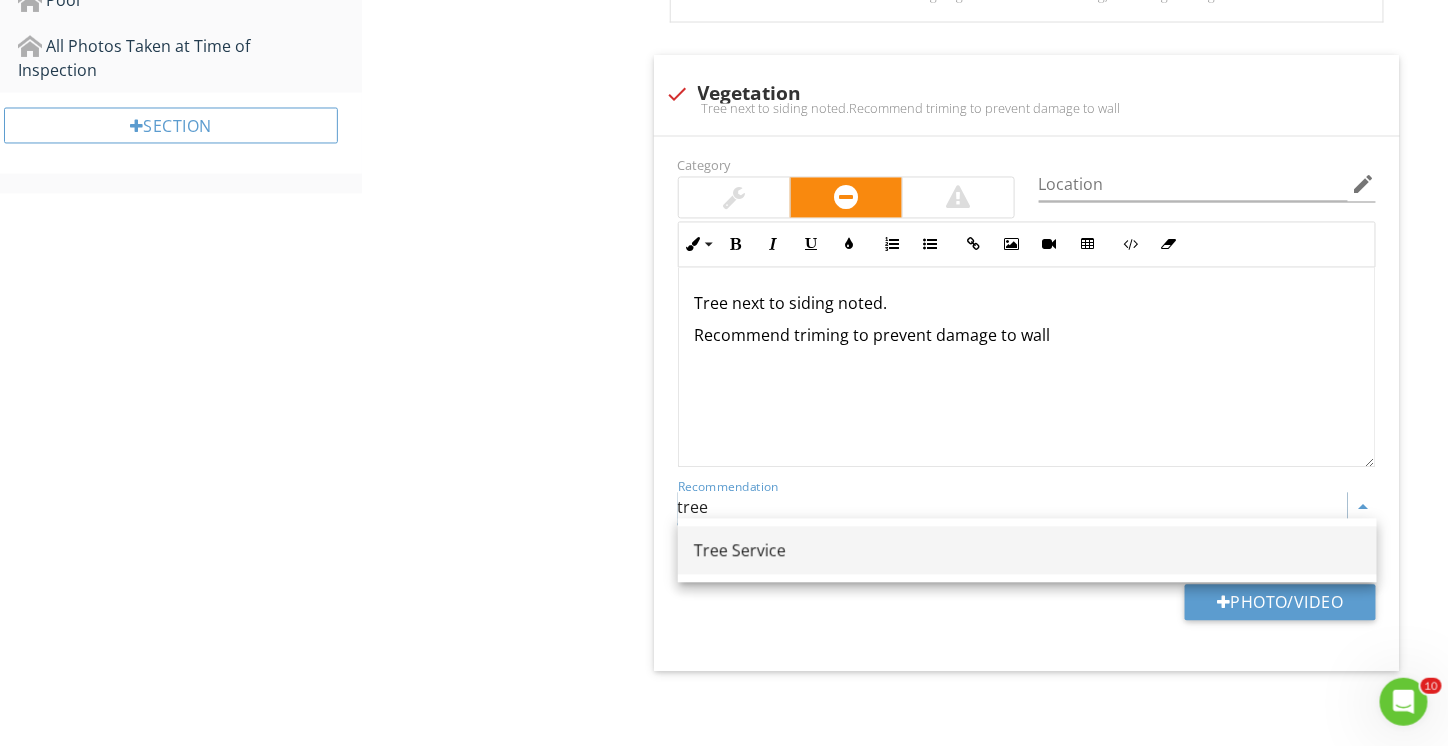 click on "Tree Service" at bounding box center [1027, 551] 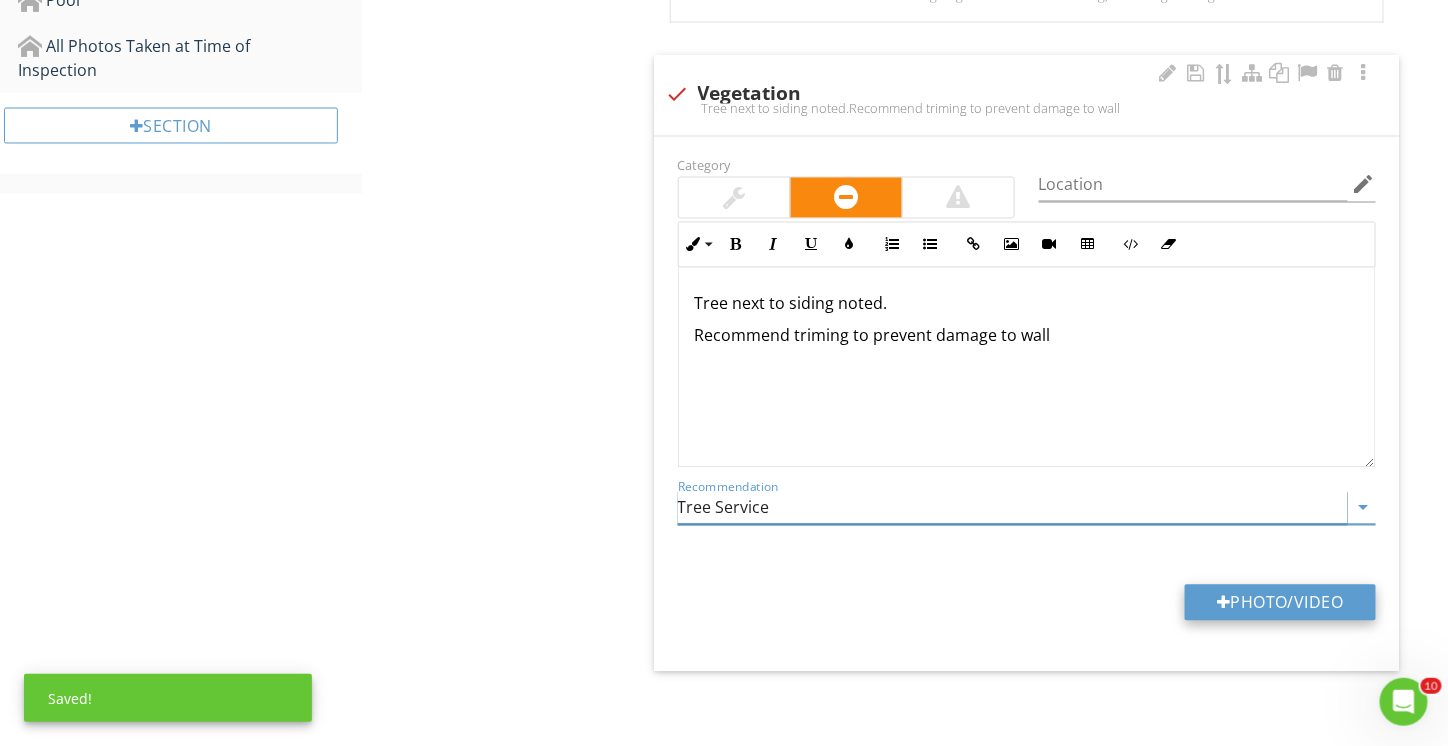 type on "Tree Service" 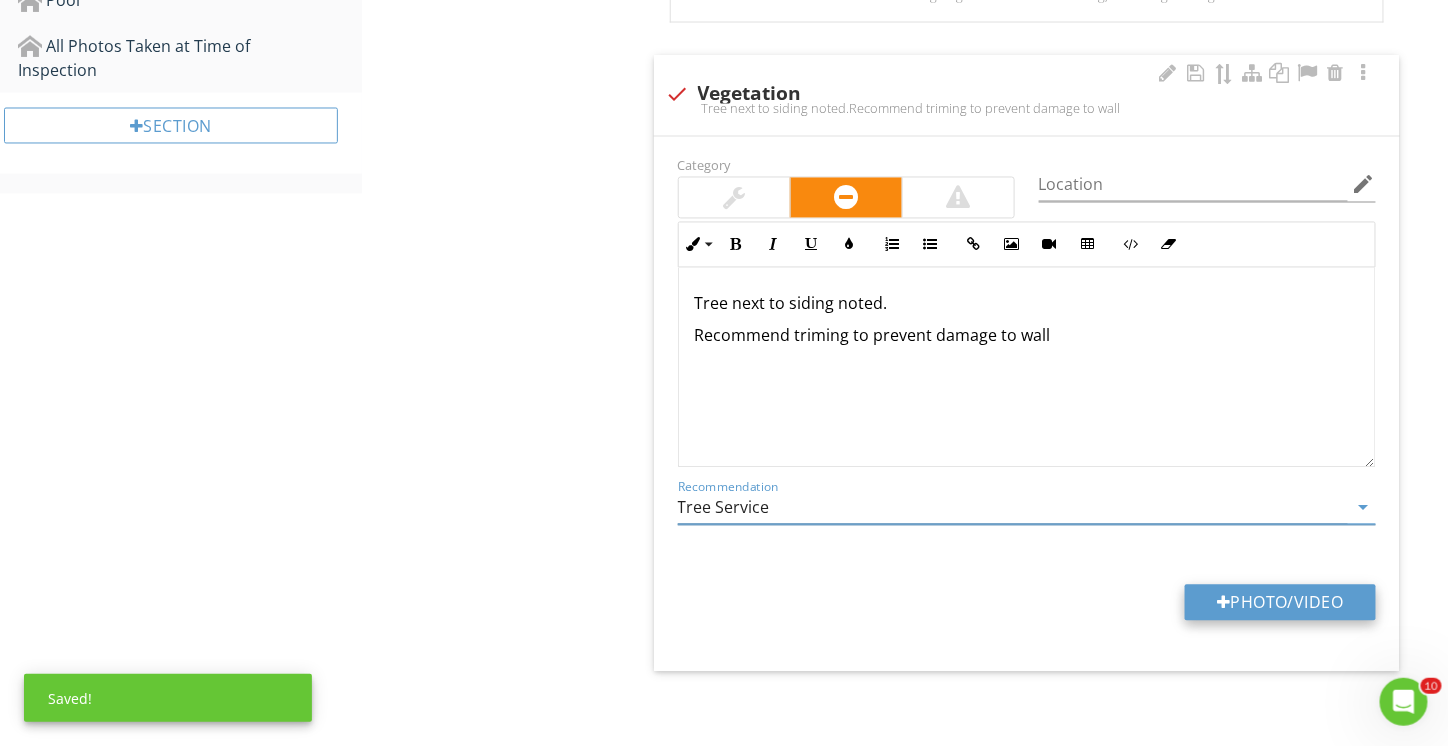 click on "Photo/Video" at bounding box center (1280, 603) 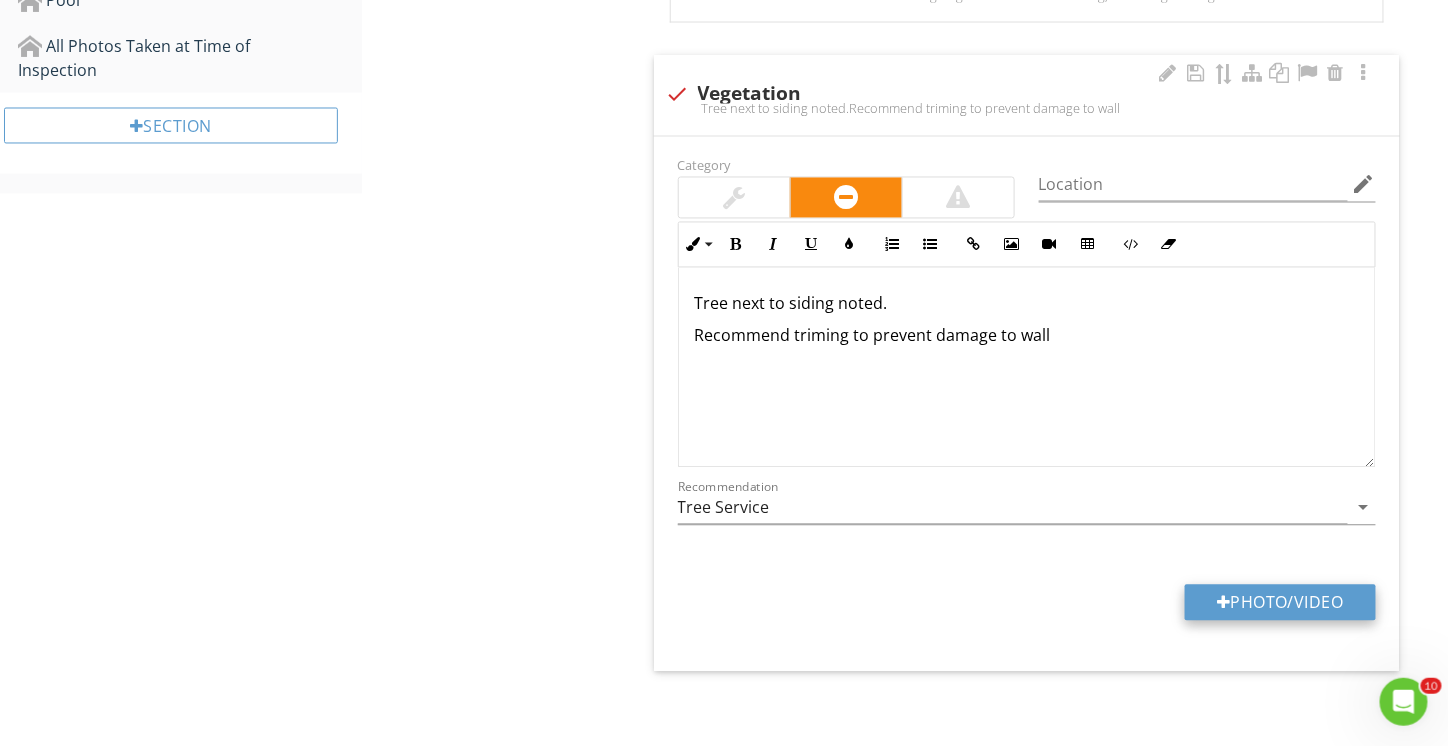 type on "C:\fakepath\P8020025.JPG" 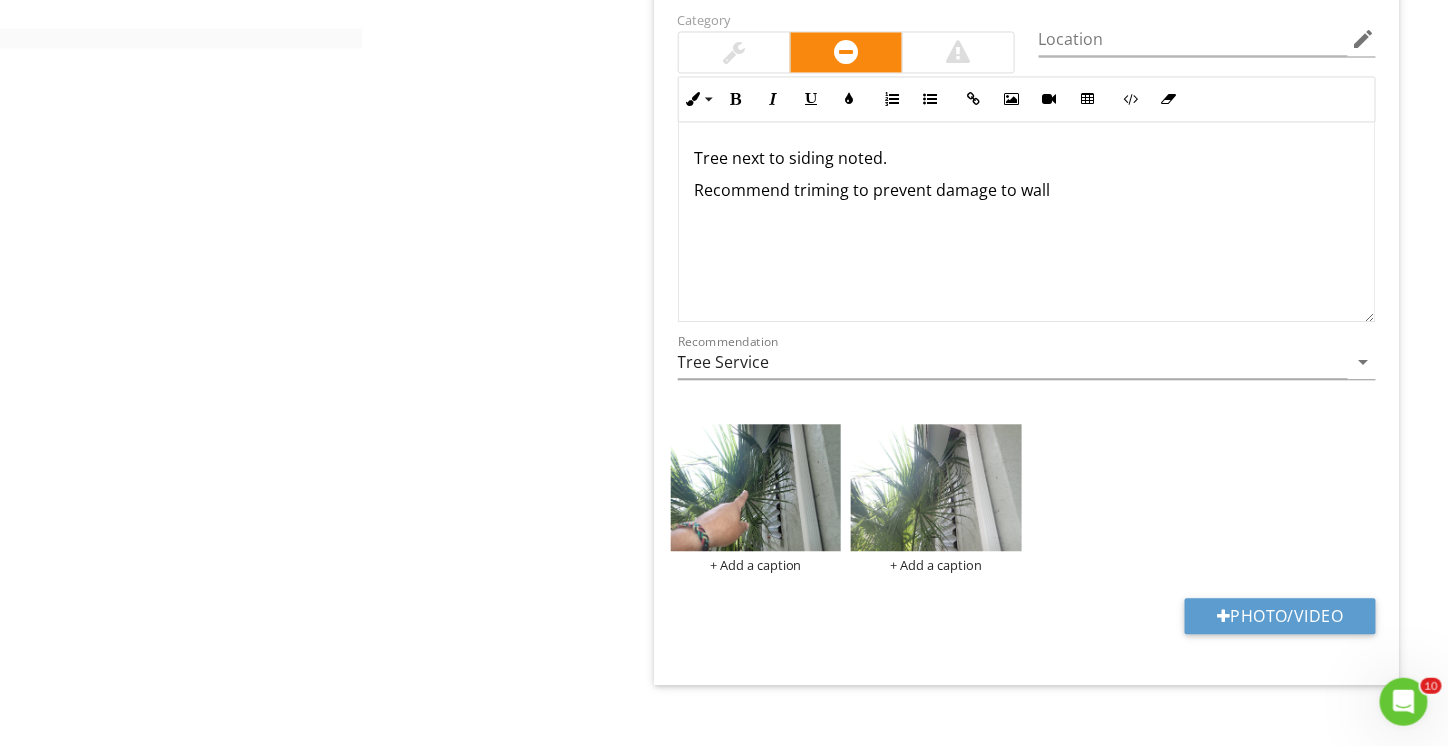 scroll, scrollTop: 1358, scrollLeft: 0, axis: vertical 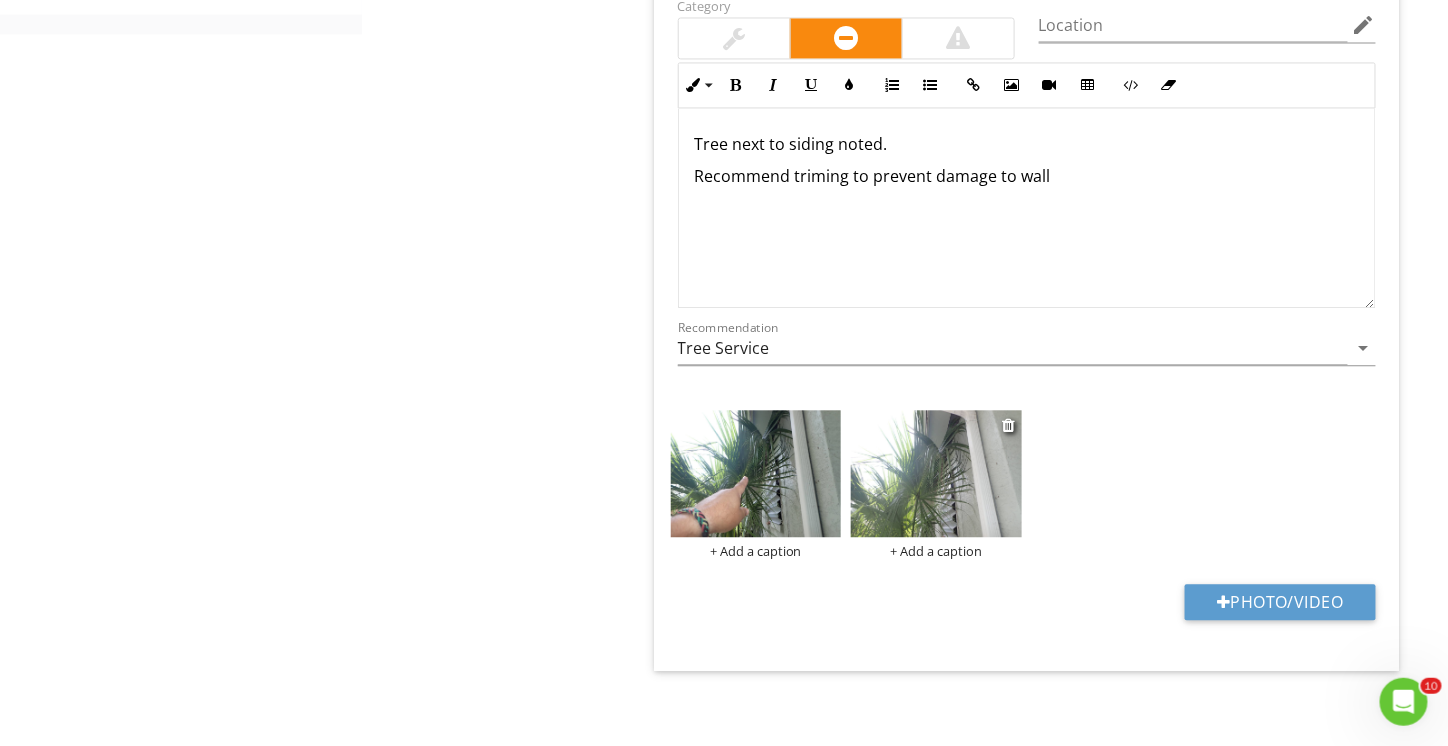 click at bounding box center (936, 474) 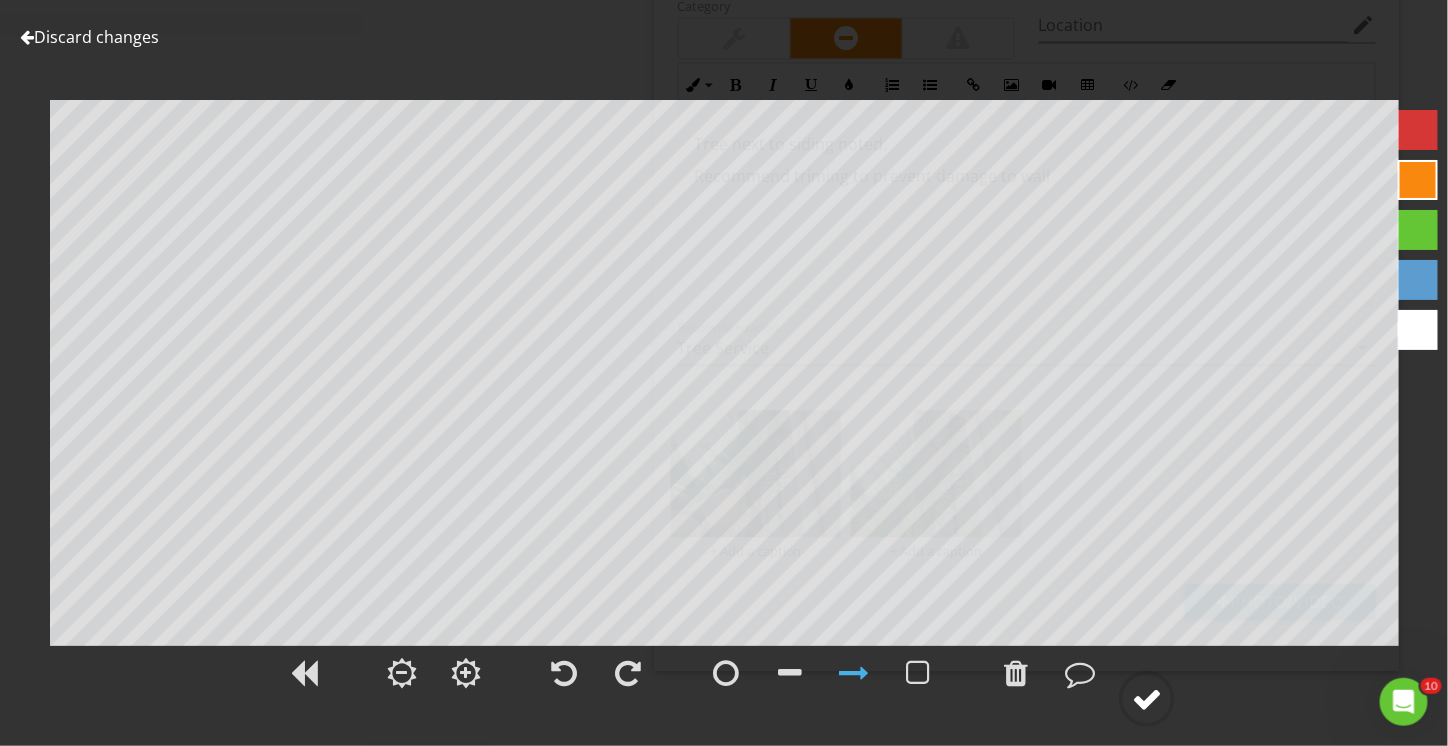 click 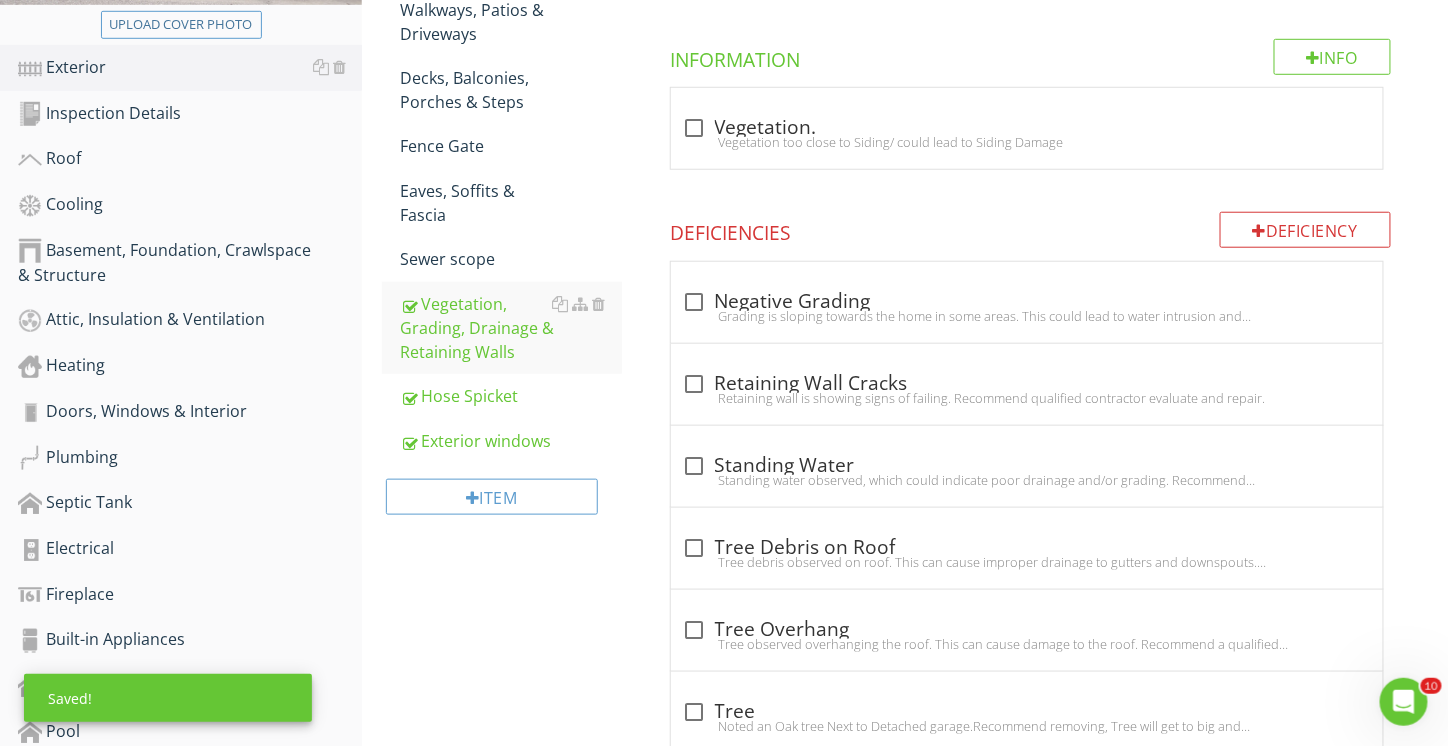 scroll, scrollTop: 458, scrollLeft: 0, axis: vertical 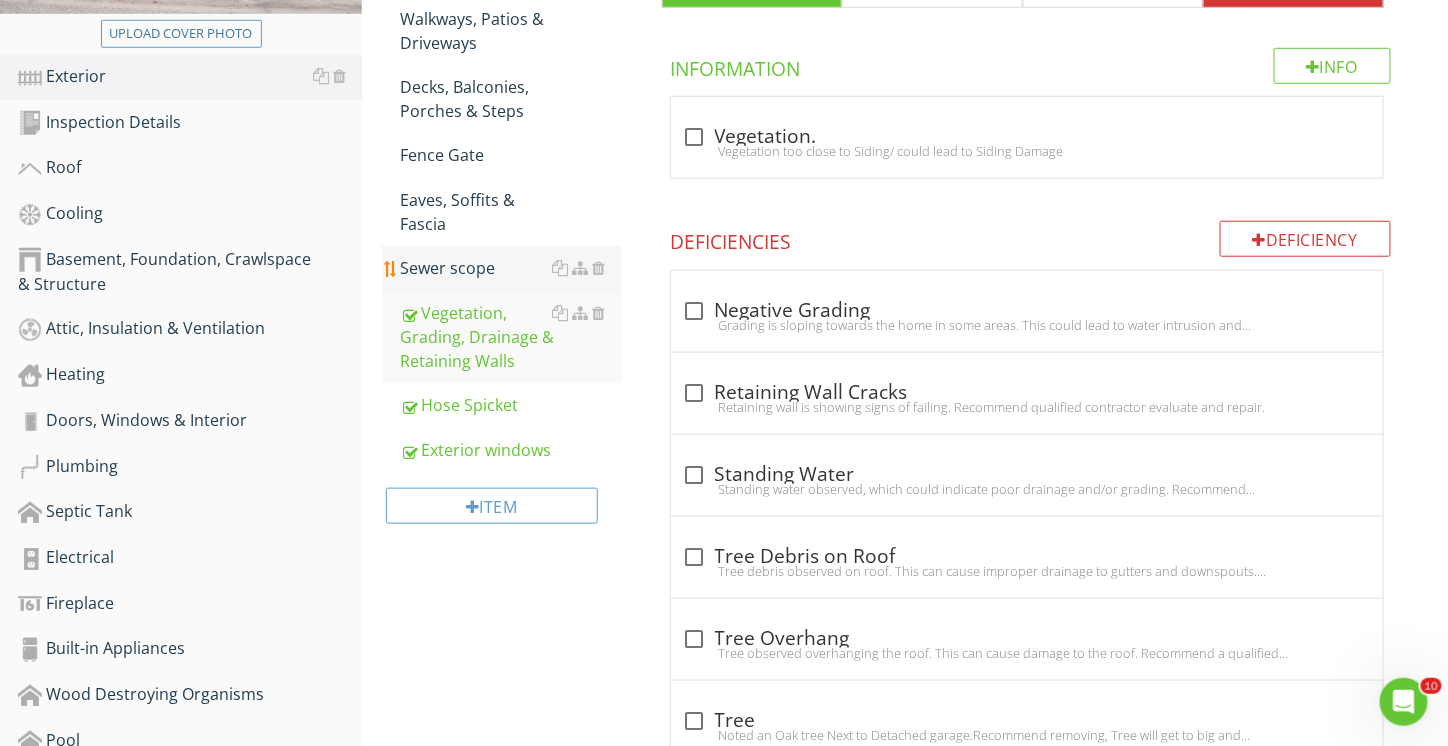 click on "Sewer scope" at bounding box center [511, 268] 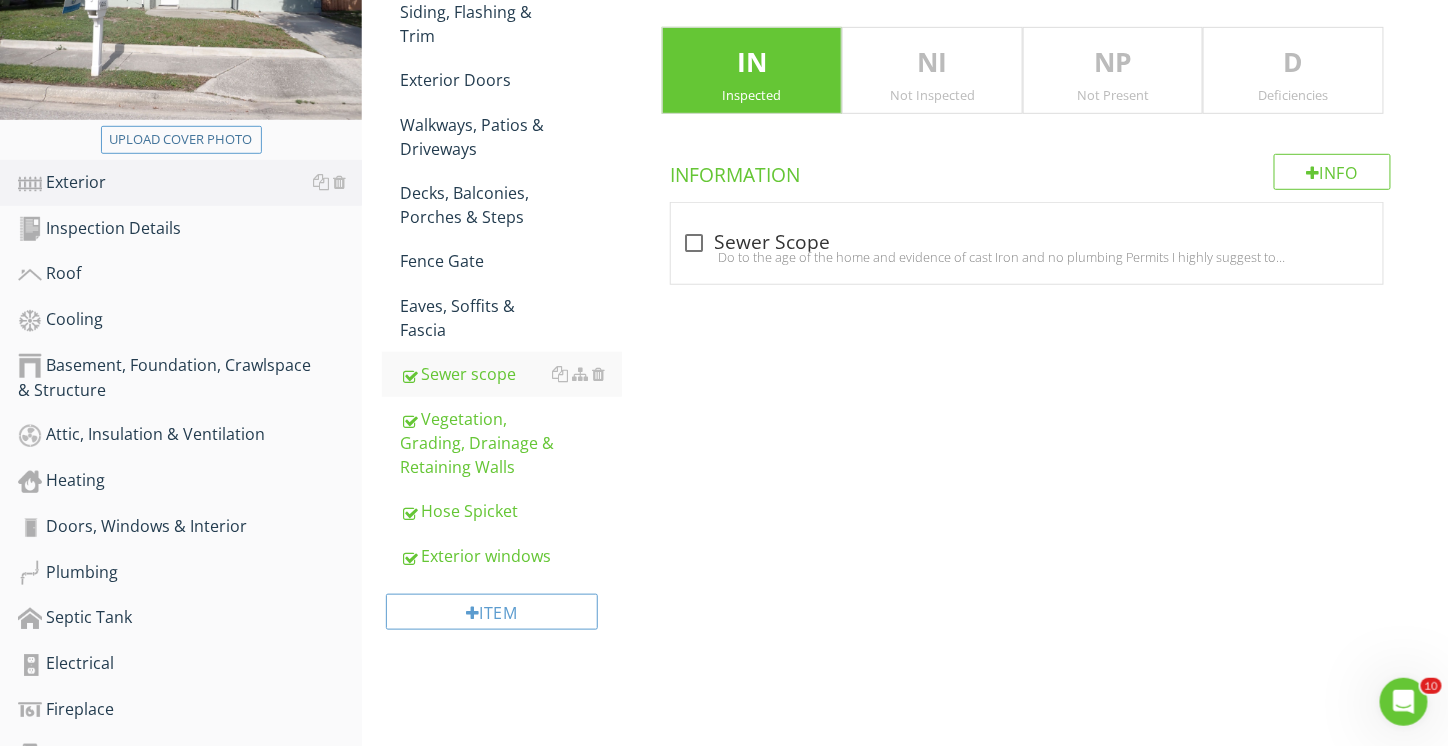 scroll, scrollTop: 258, scrollLeft: 0, axis: vertical 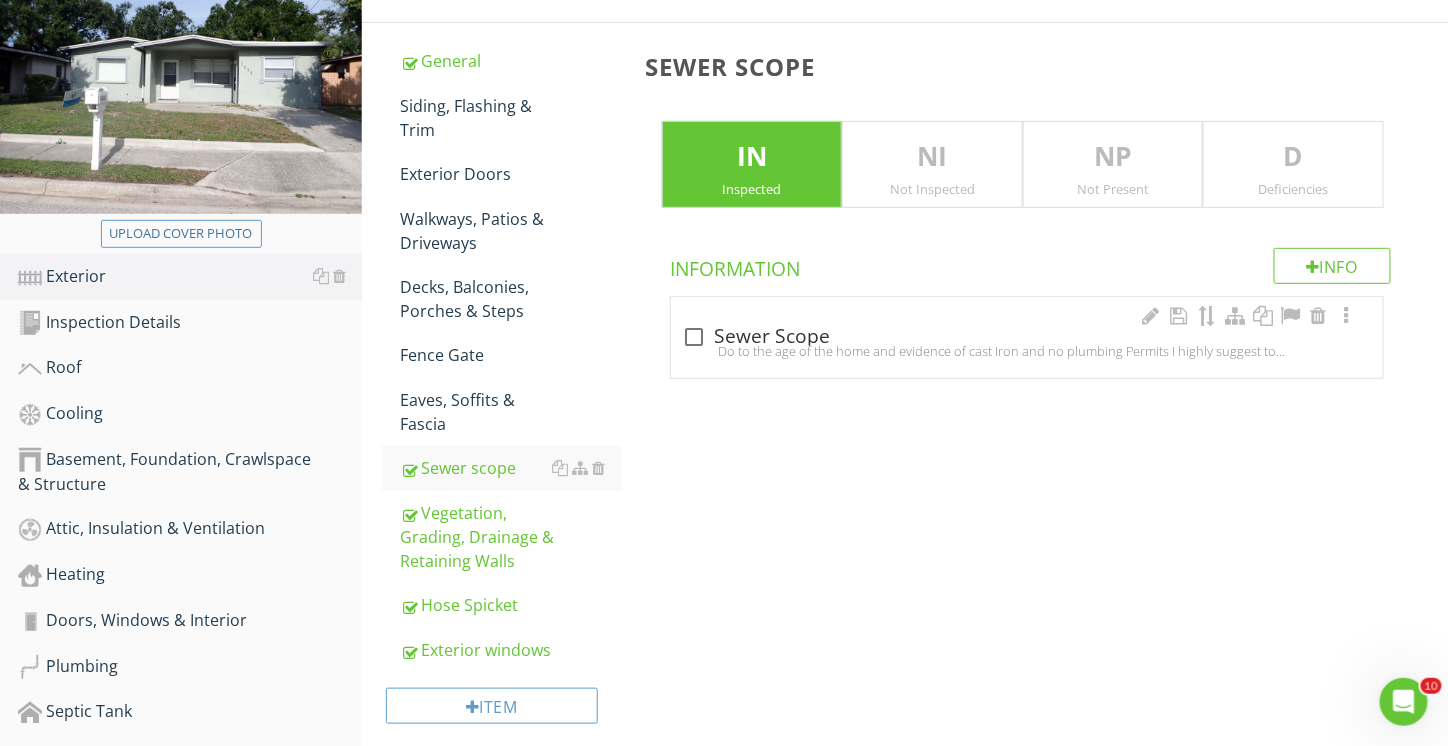 click on "Do to the age of the home and evidence of cast Iron and no plumbing Permits I highly suggest to have the property sewer scoped By a professional Plumber." at bounding box center (1027, 351) 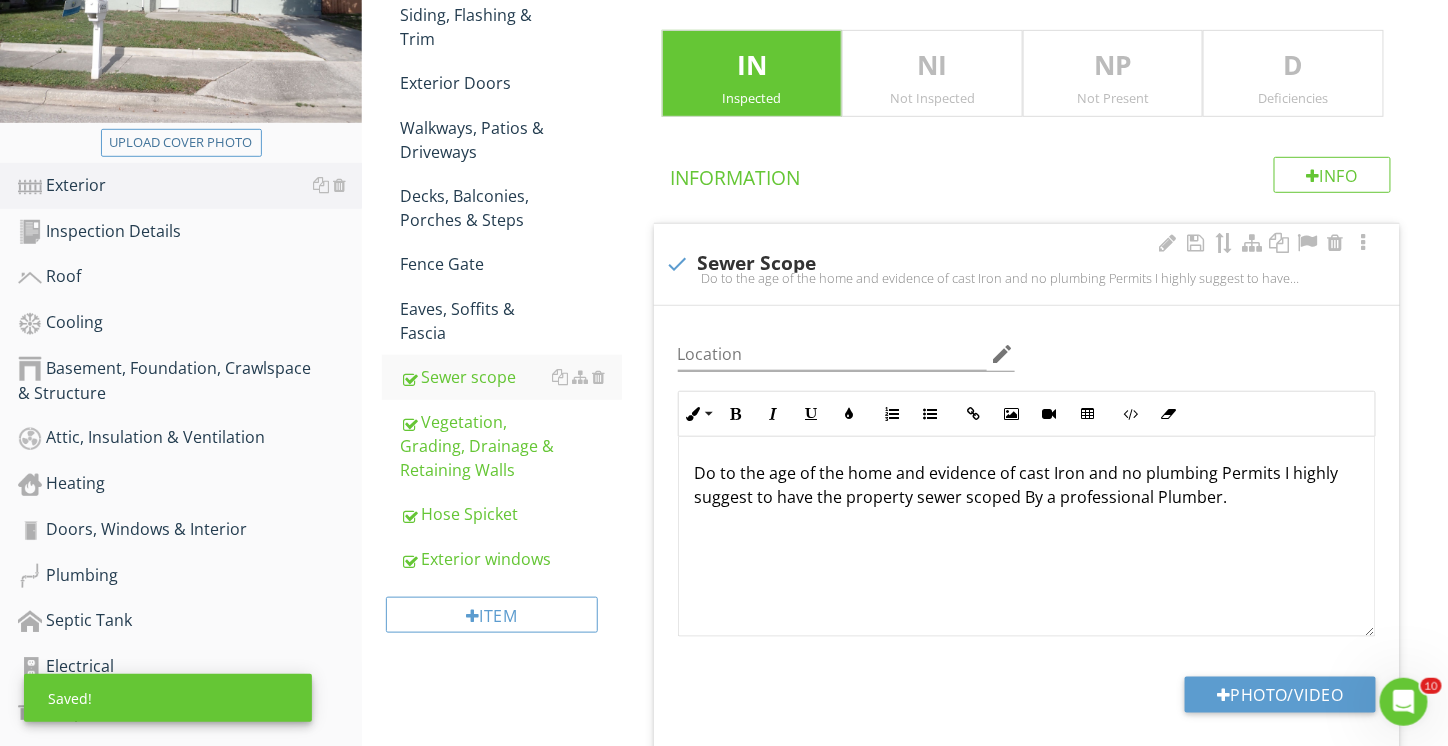 scroll, scrollTop: 458, scrollLeft: 0, axis: vertical 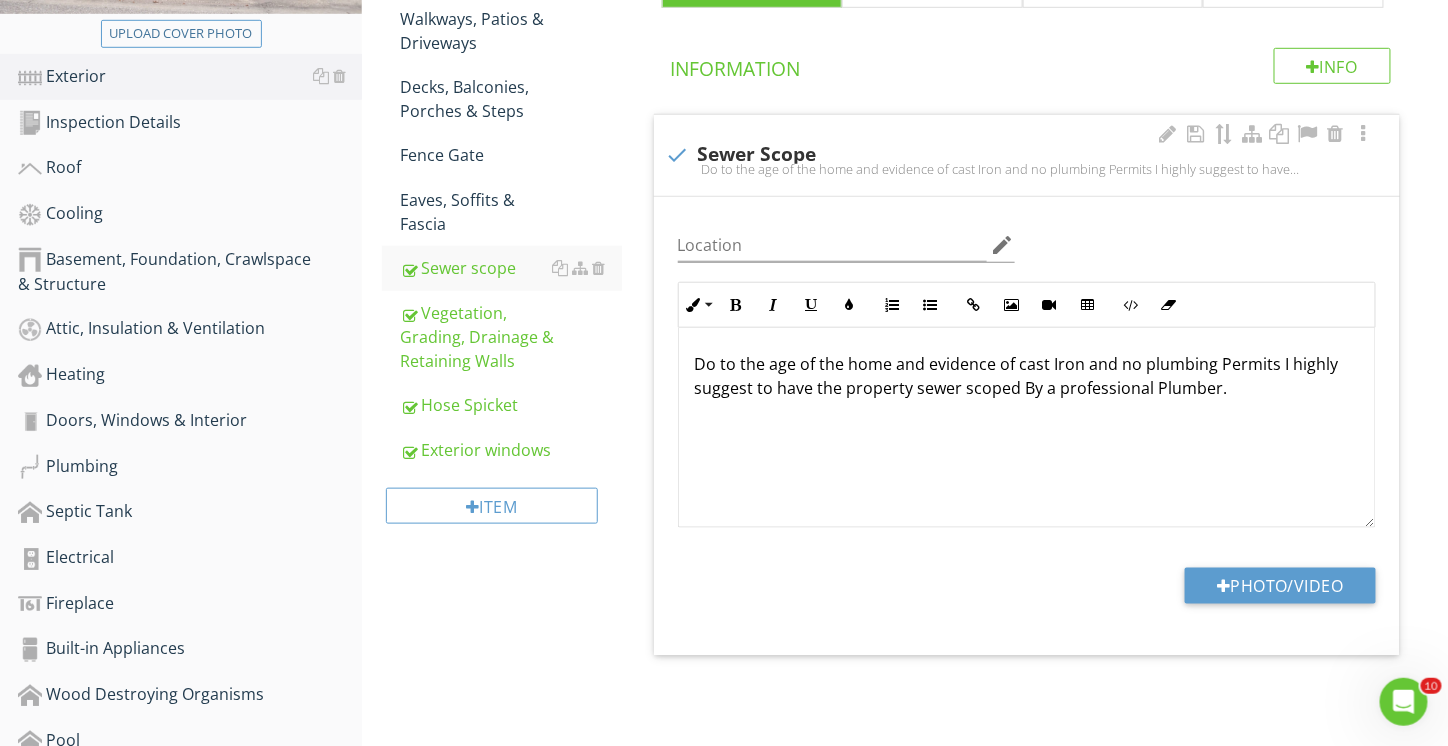 click on "Do to the age of the home and evidence of cast Iron and no plumbing Permits I highly suggest to have the property sewer scoped By a professional Plumber." at bounding box center (1027, 169) 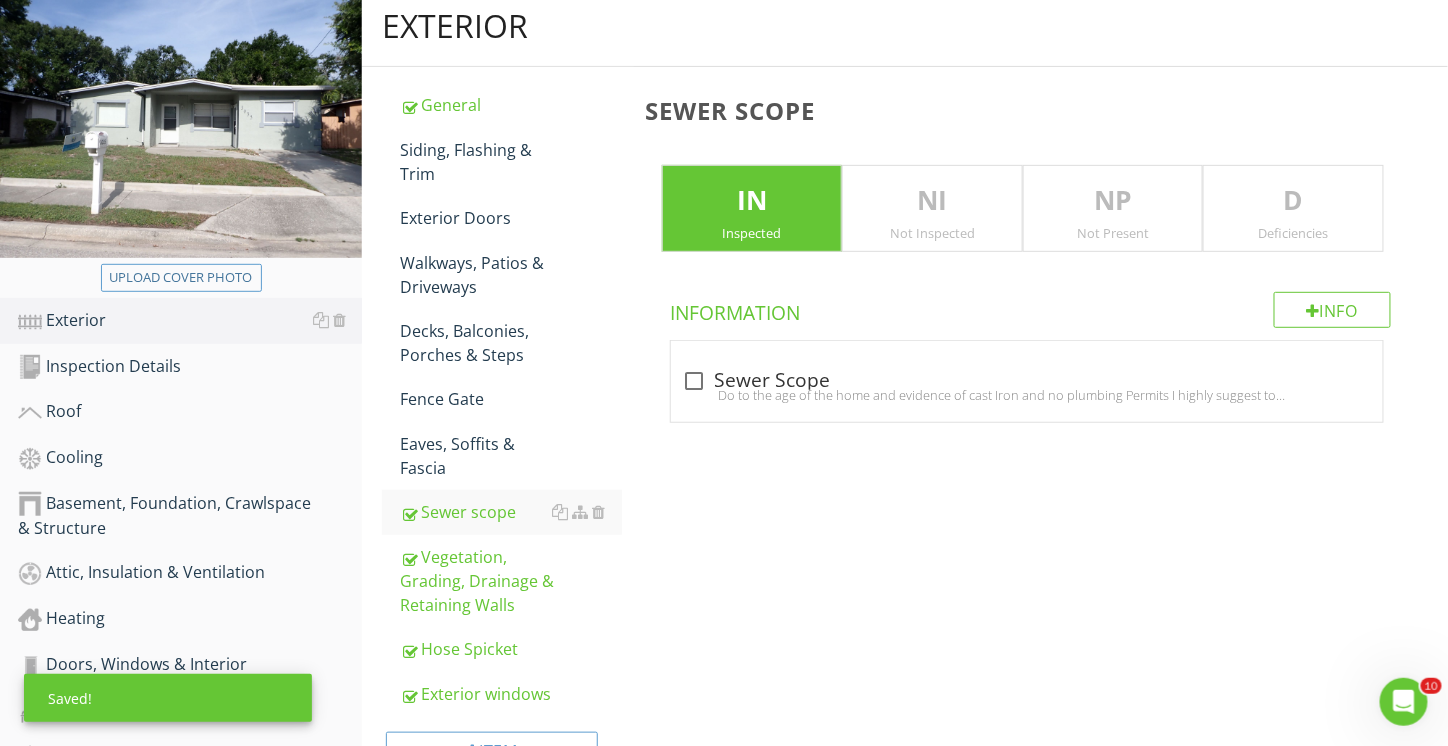 scroll, scrollTop: 158, scrollLeft: 0, axis: vertical 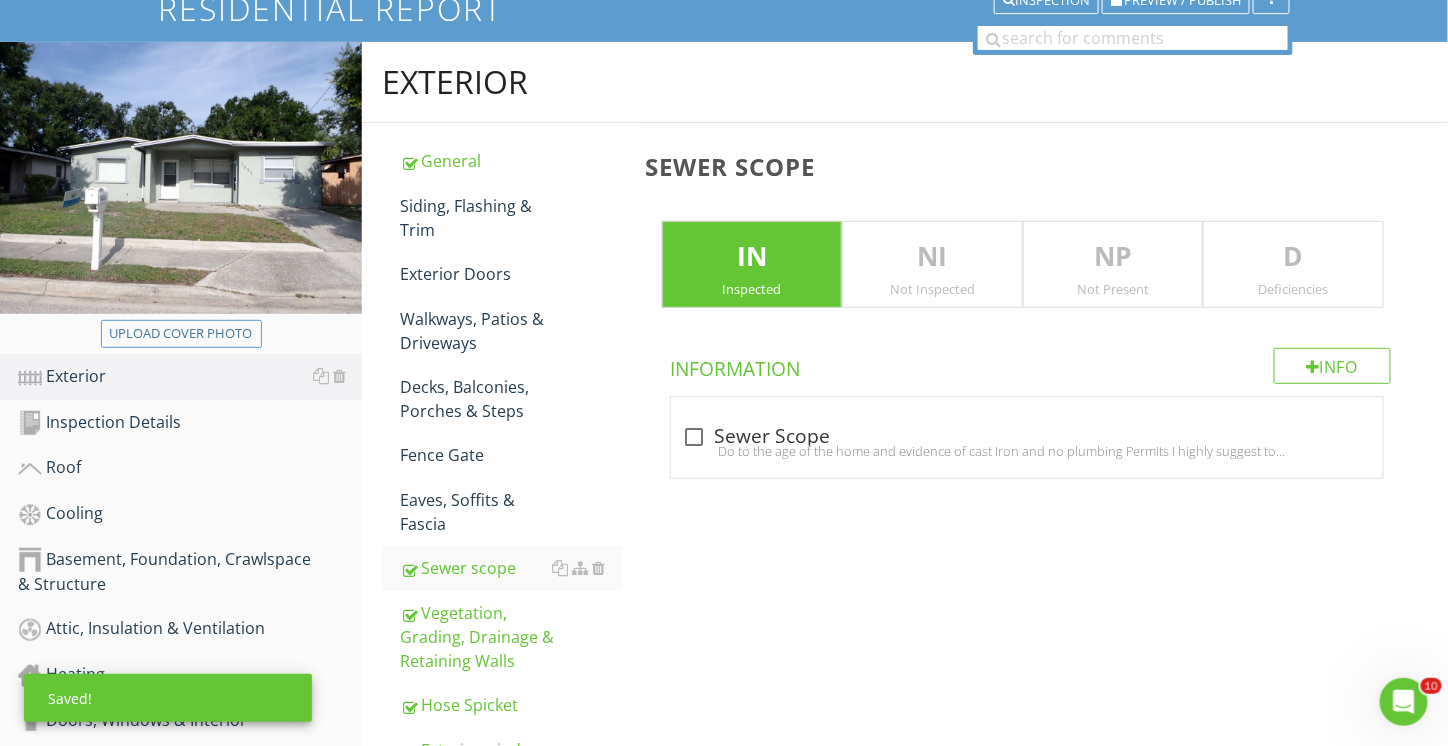 click on "D" at bounding box center [1293, 257] 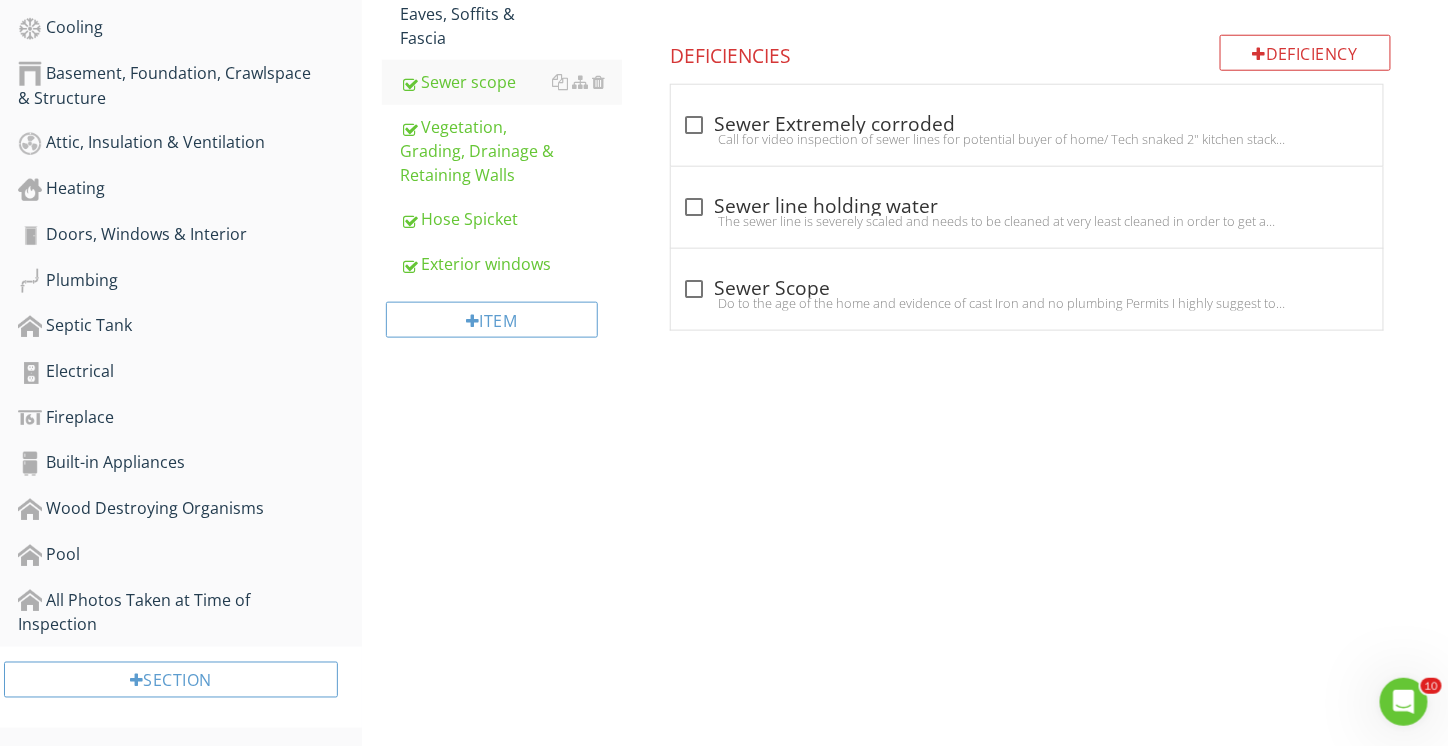 scroll, scrollTop: 649, scrollLeft: 0, axis: vertical 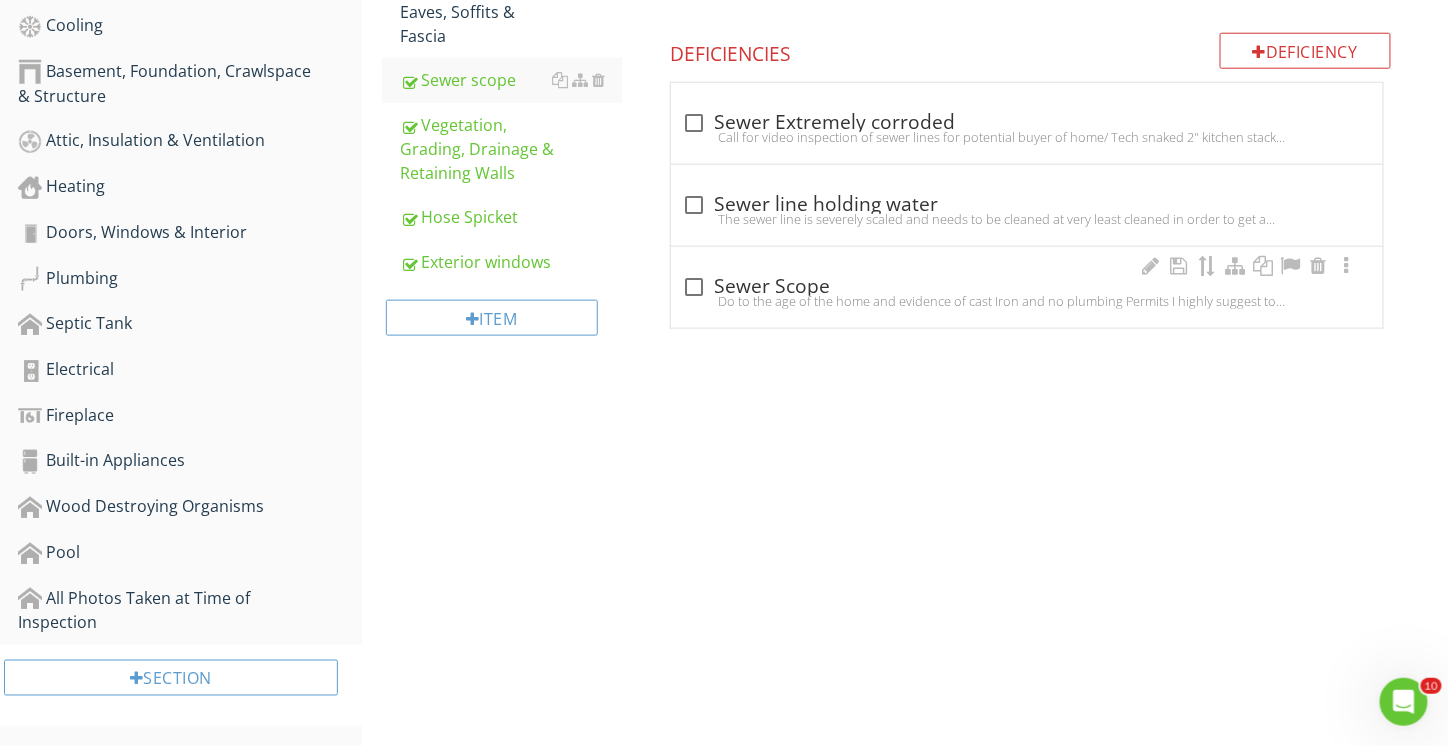 click on "Do to the age of the home and evidence of cast Iron and no plumbing Permits I highly suggest to have the property sewer scoped By a professional Plumber." at bounding box center (1027, 301) 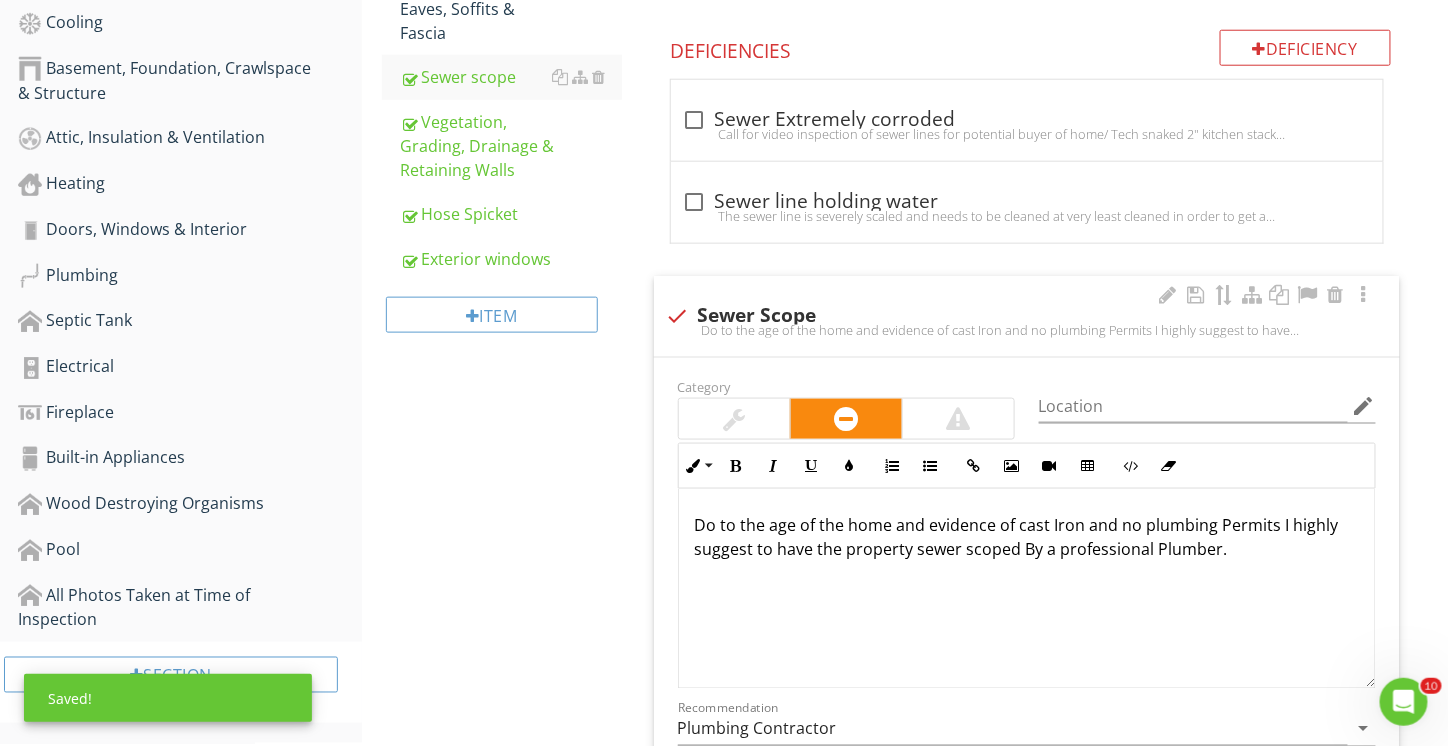 scroll, scrollTop: 0, scrollLeft: 0, axis: both 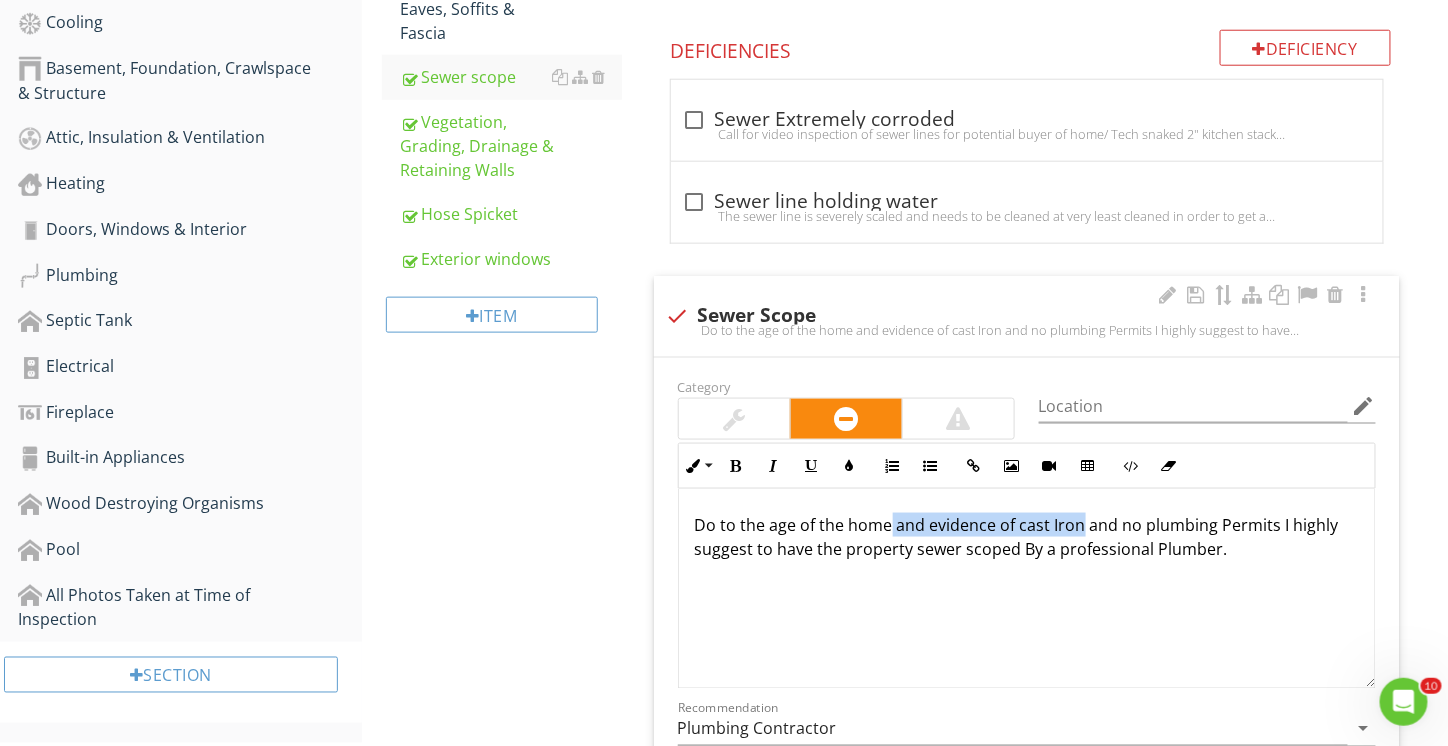 drag, startPoint x: 1078, startPoint y: 523, endPoint x: 886, endPoint y: 520, distance: 192.02344 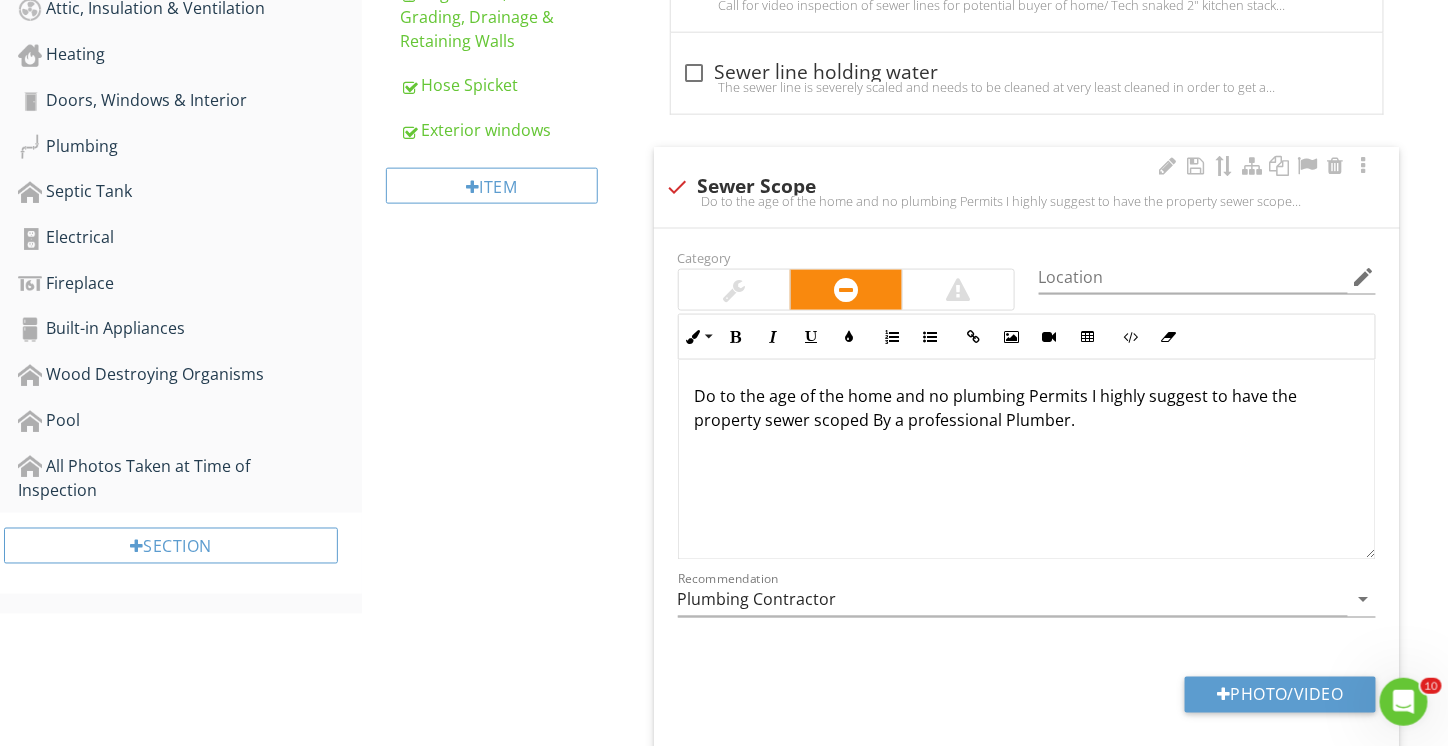 scroll, scrollTop: 872, scrollLeft: 0, axis: vertical 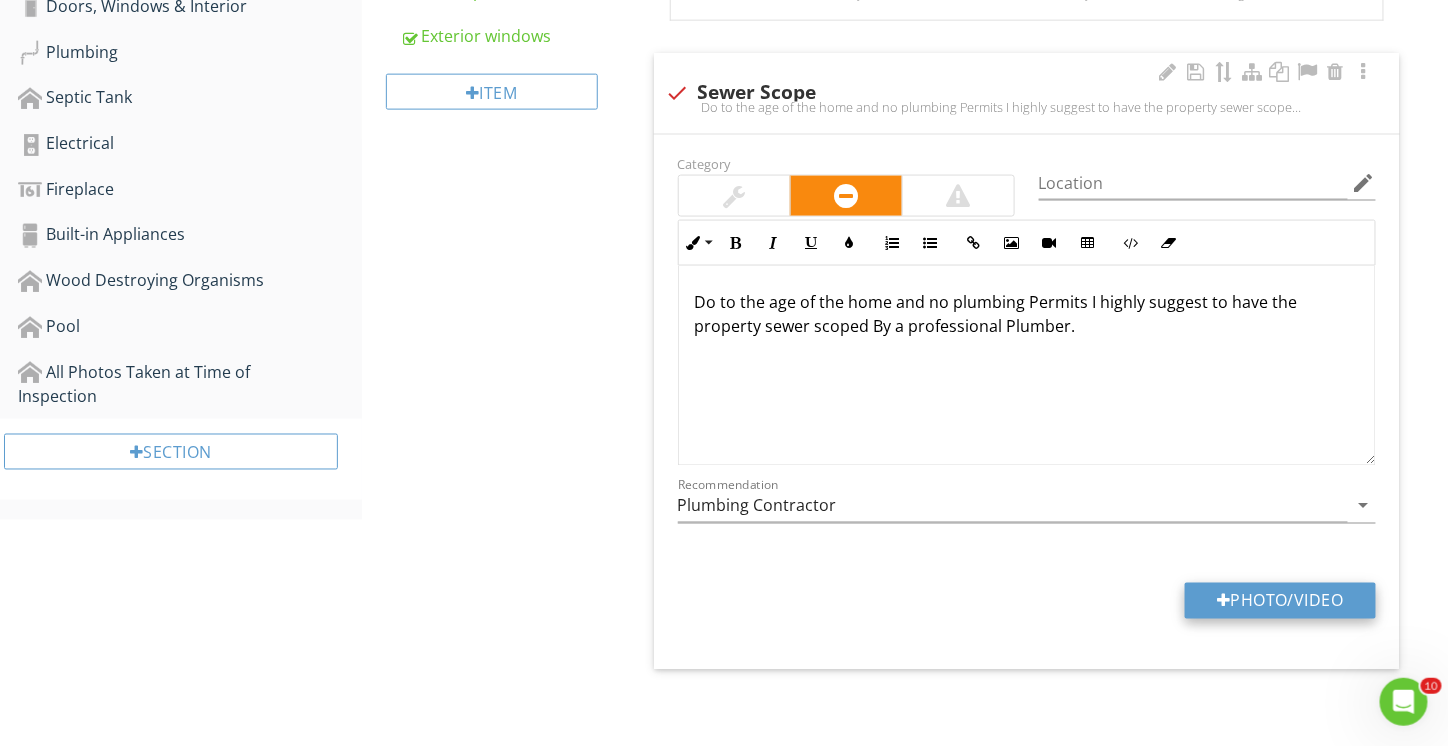 click on "Photo/Video" at bounding box center (1280, 601) 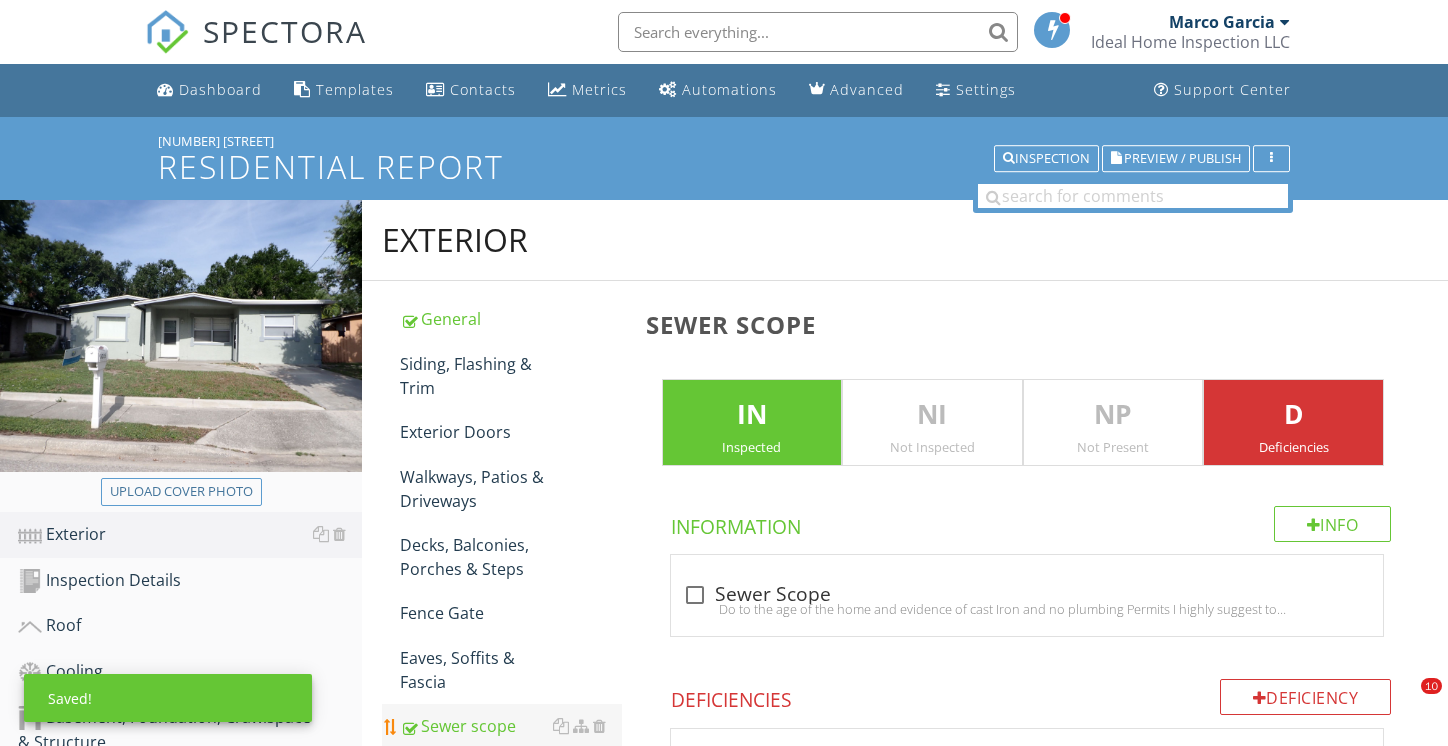 scroll, scrollTop: 372, scrollLeft: 0, axis: vertical 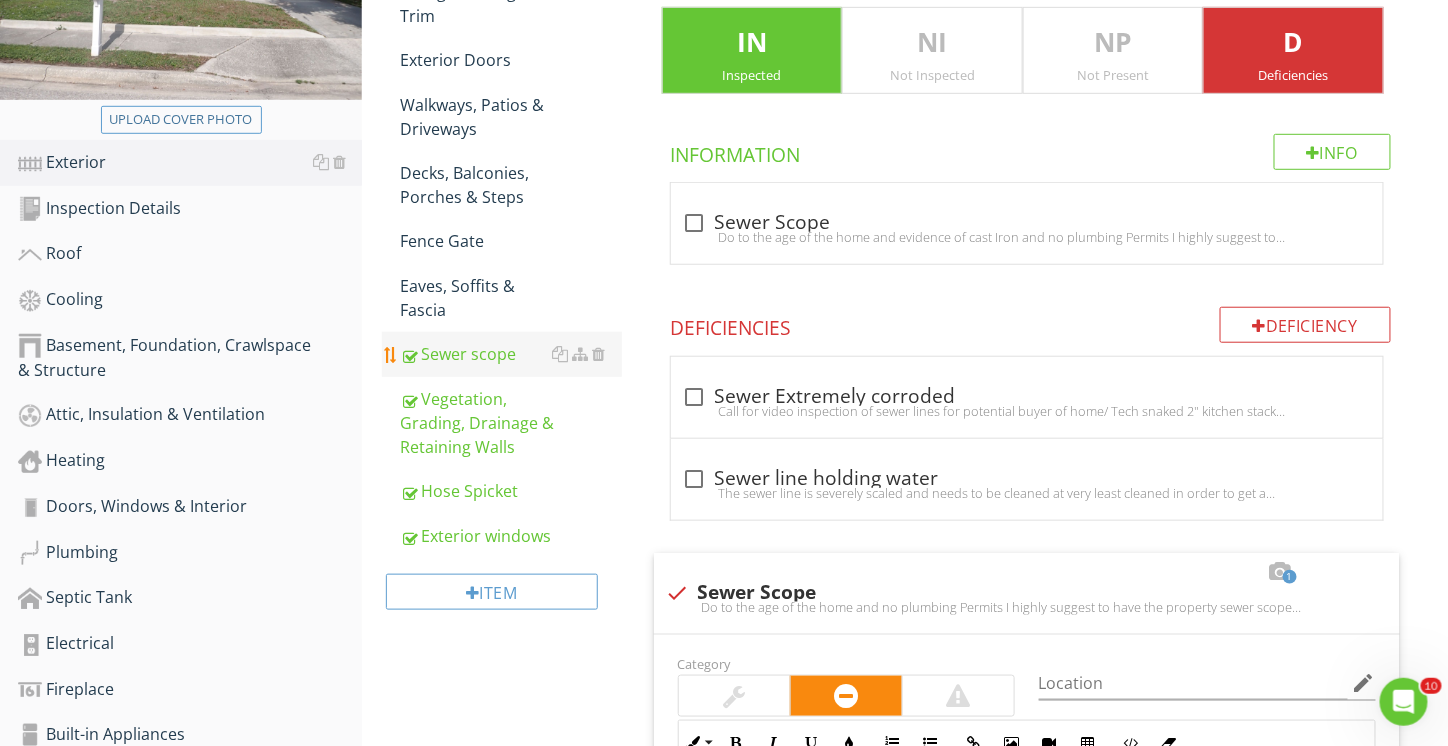 click on "Sewer scope" at bounding box center [511, 354] 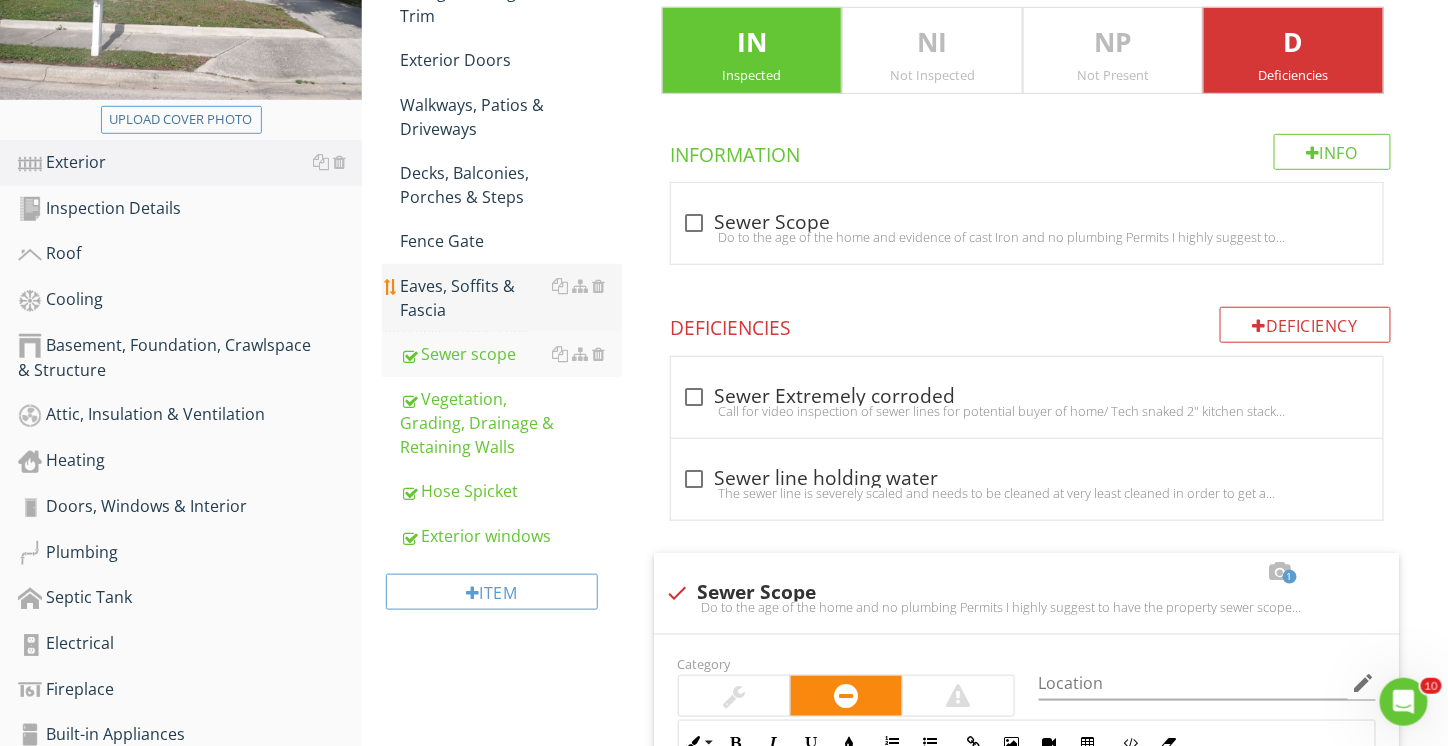 click on "Eaves, Soffits & Fascia" at bounding box center (511, 298) 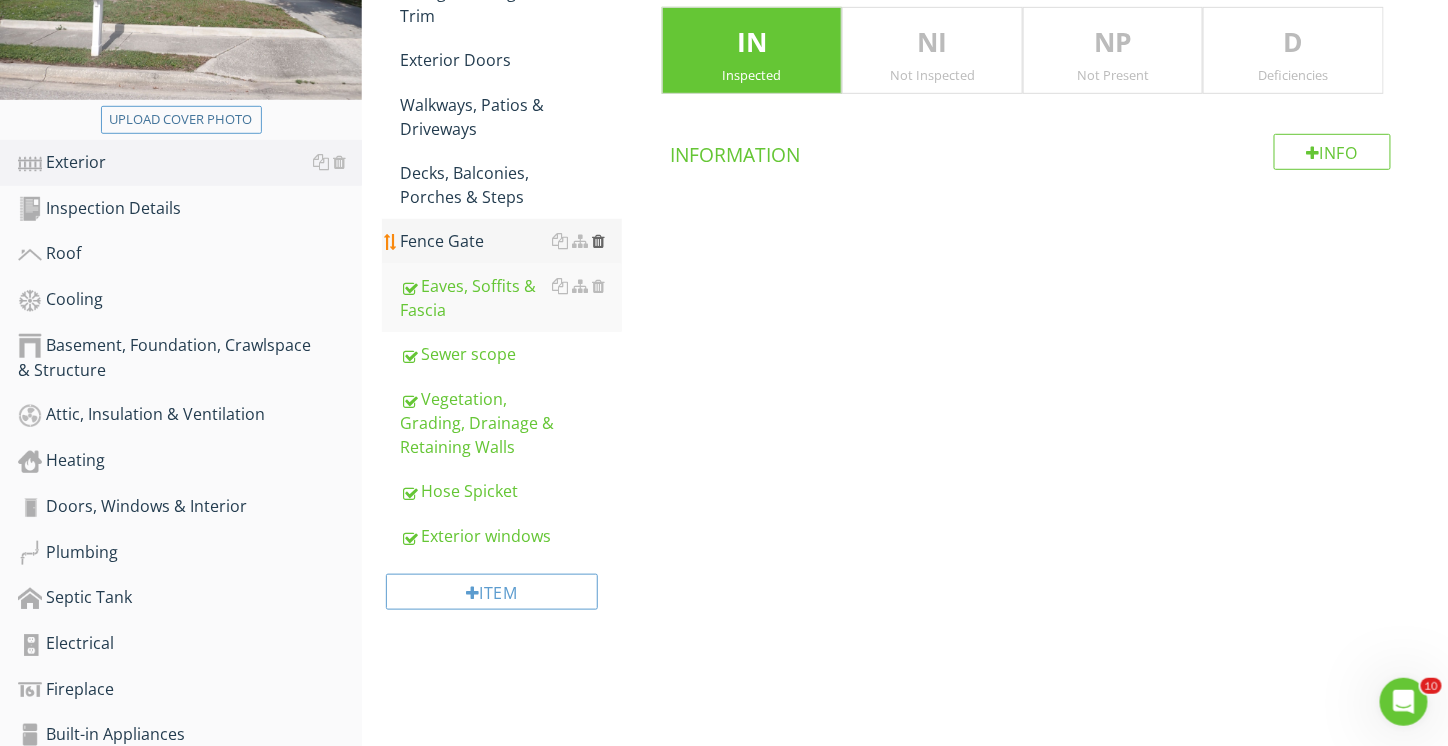 click at bounding box center [599, 241] 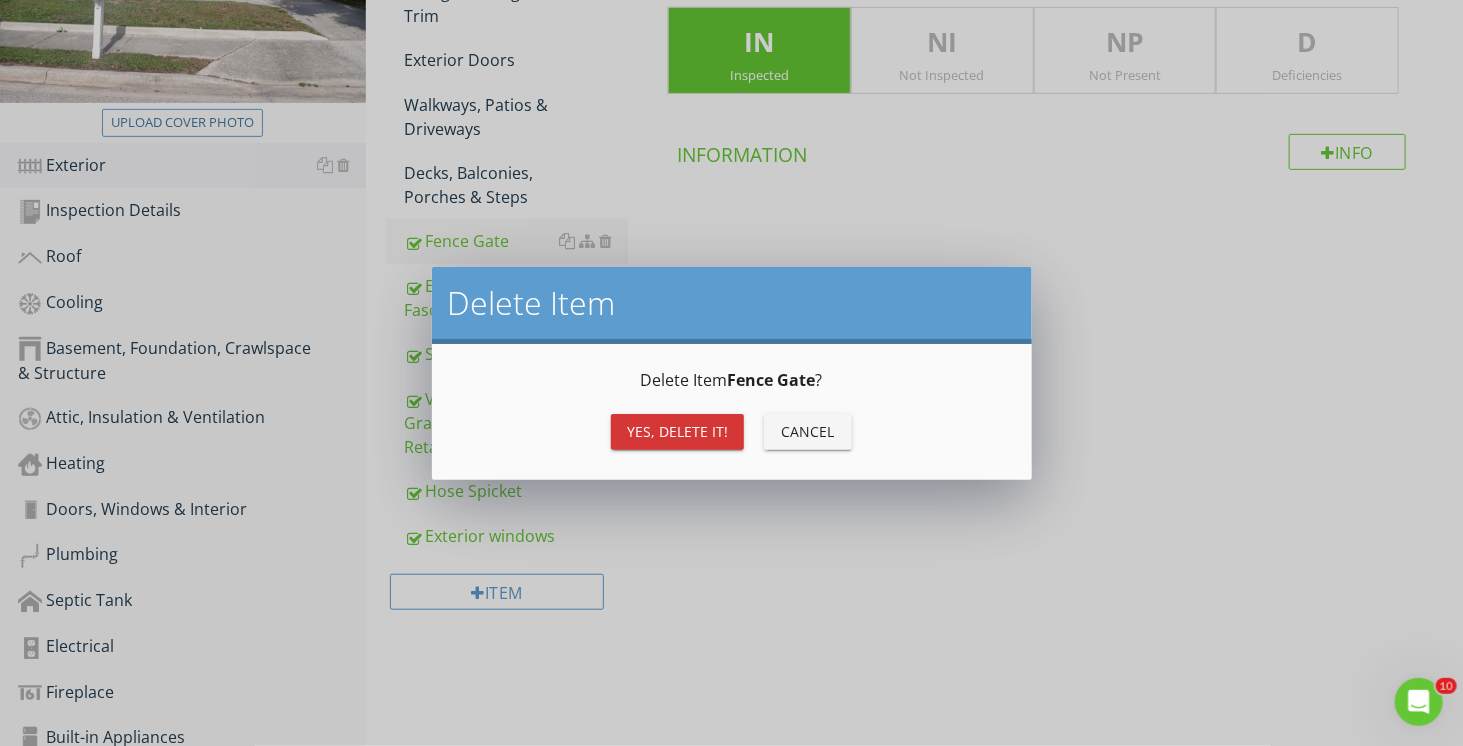 click on "Yes, Delete it!" at bounding box center (677, 432) 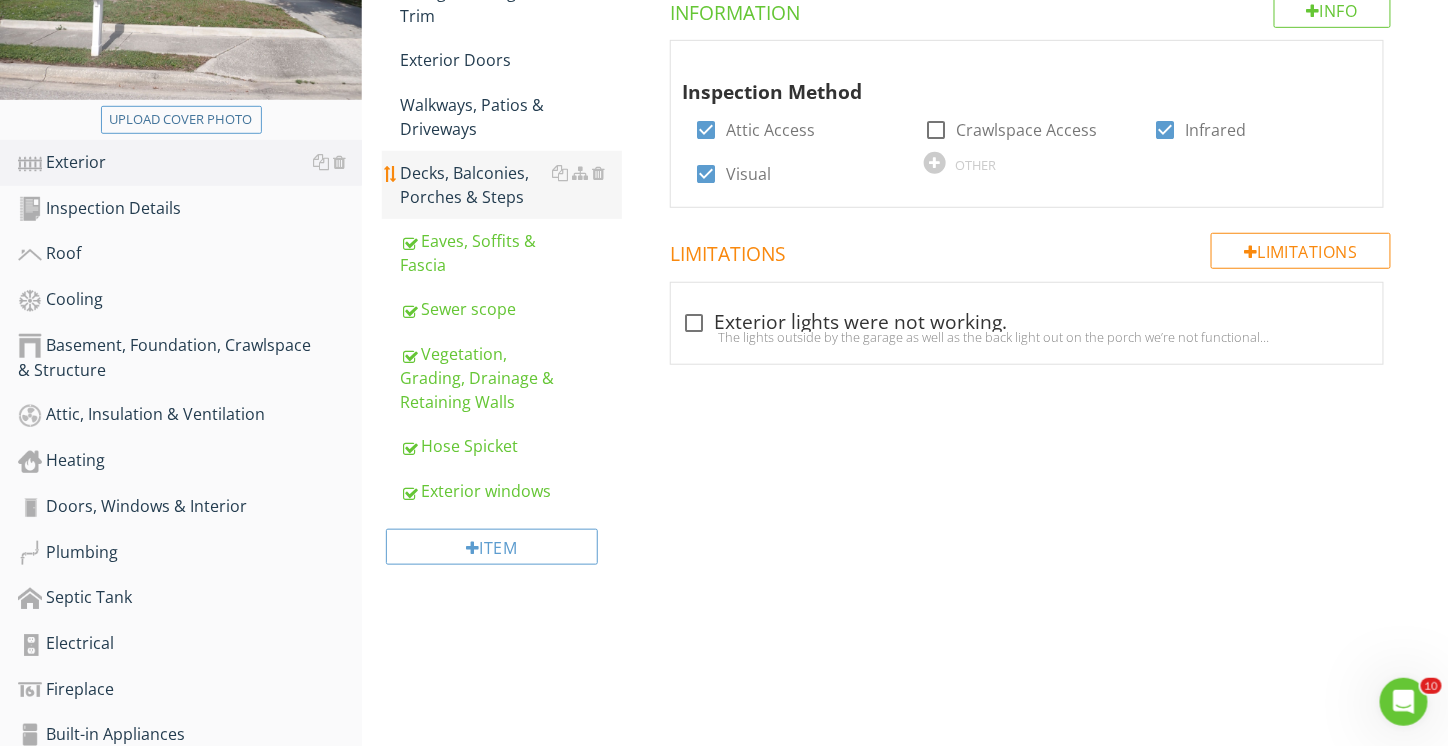 click on "Decks, Balconies, Porches & Steps" at bounding box center (511, 185) 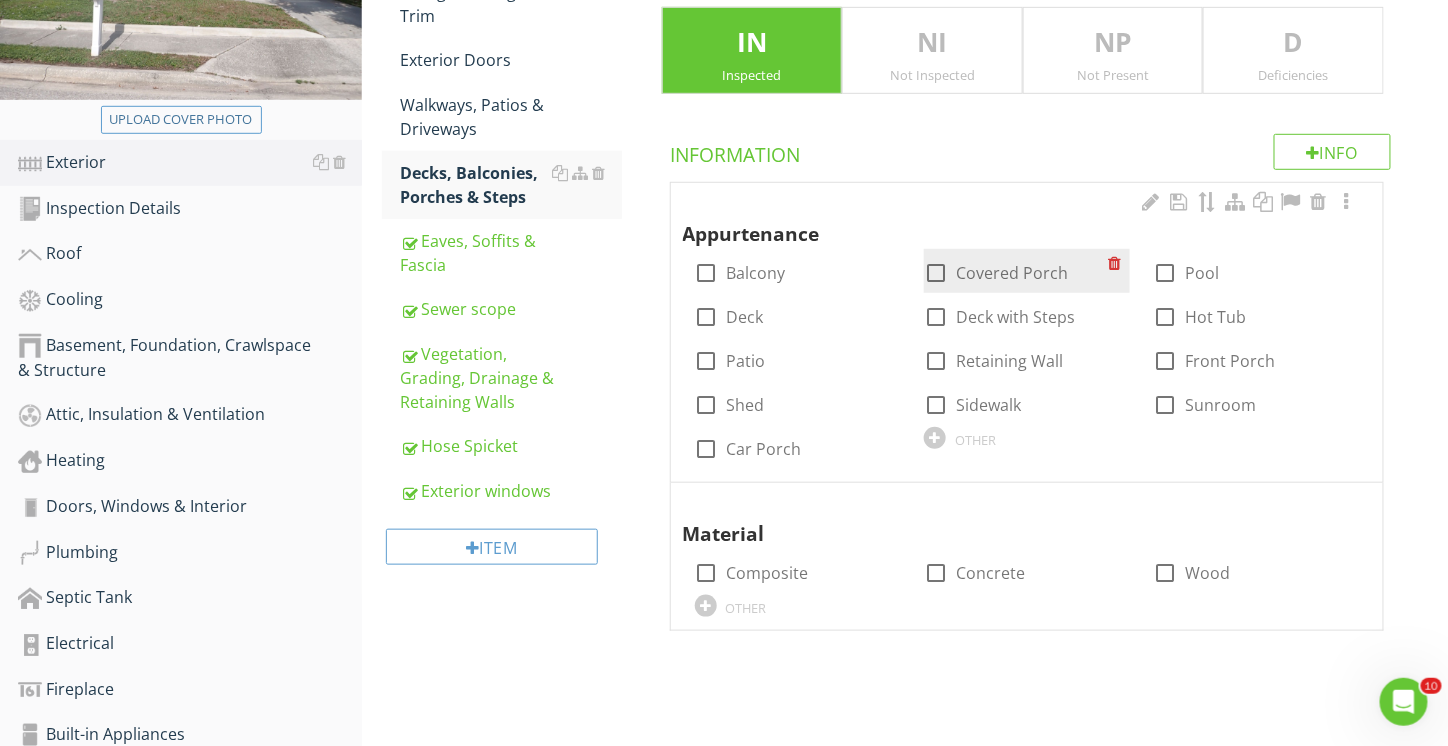 click at bounding box center (936, 273) 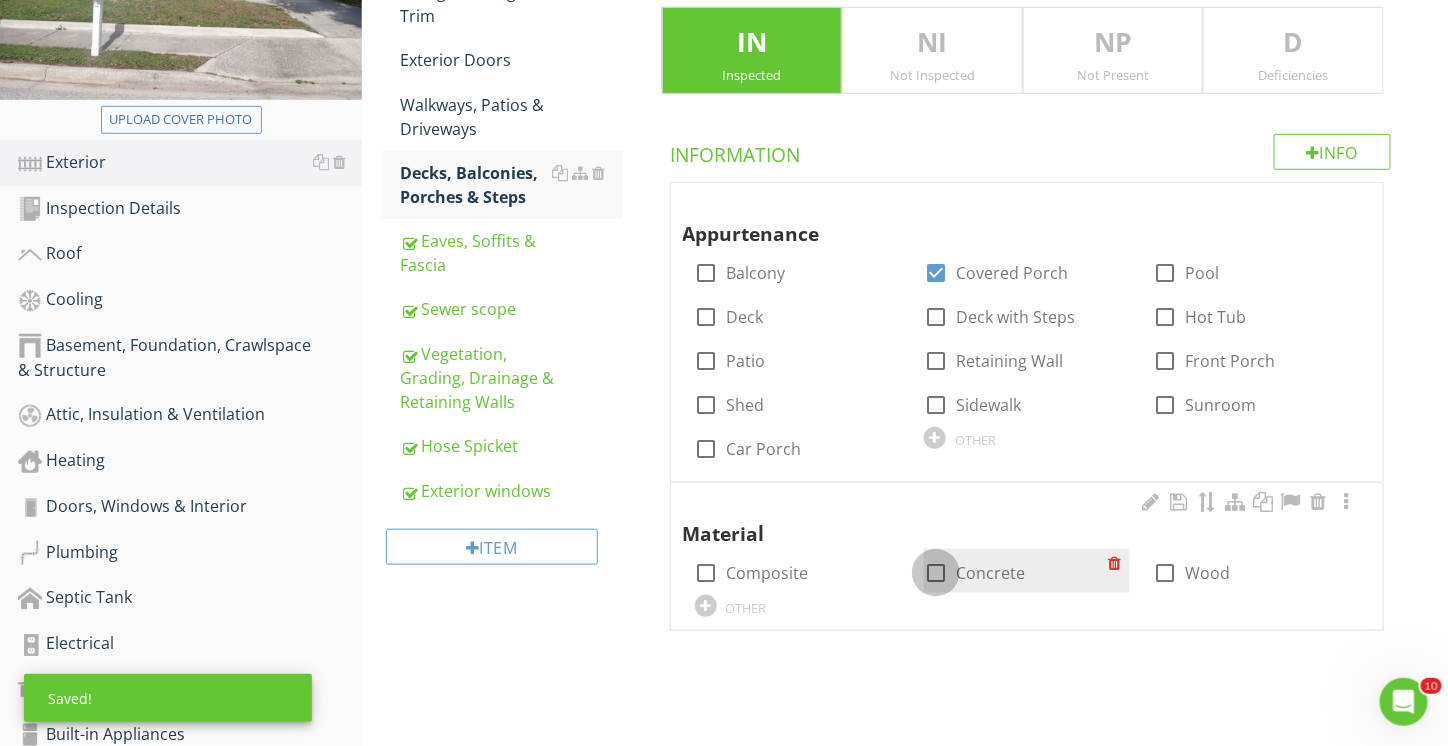 click at bounding box center (936, 573) 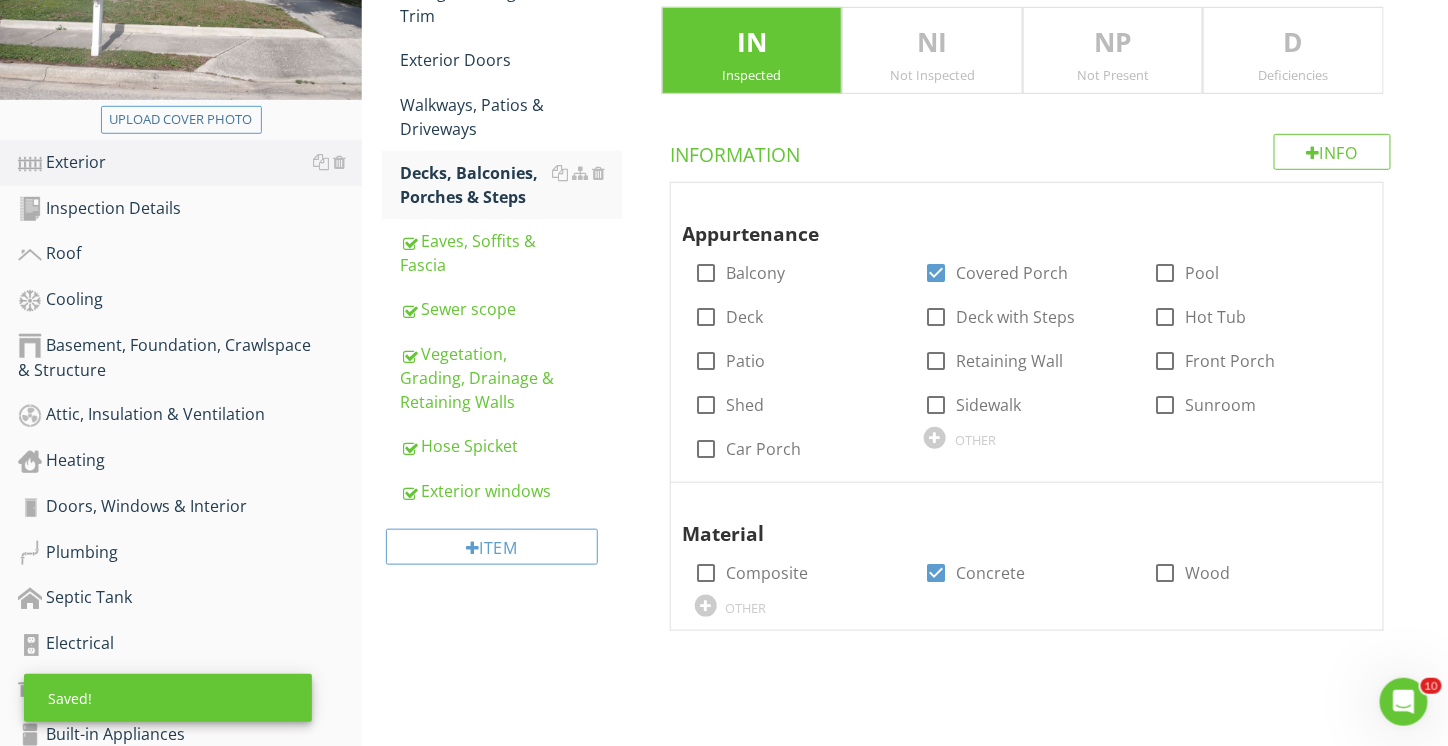 click on "Deficiencies" at bounding box center [1293, 75] 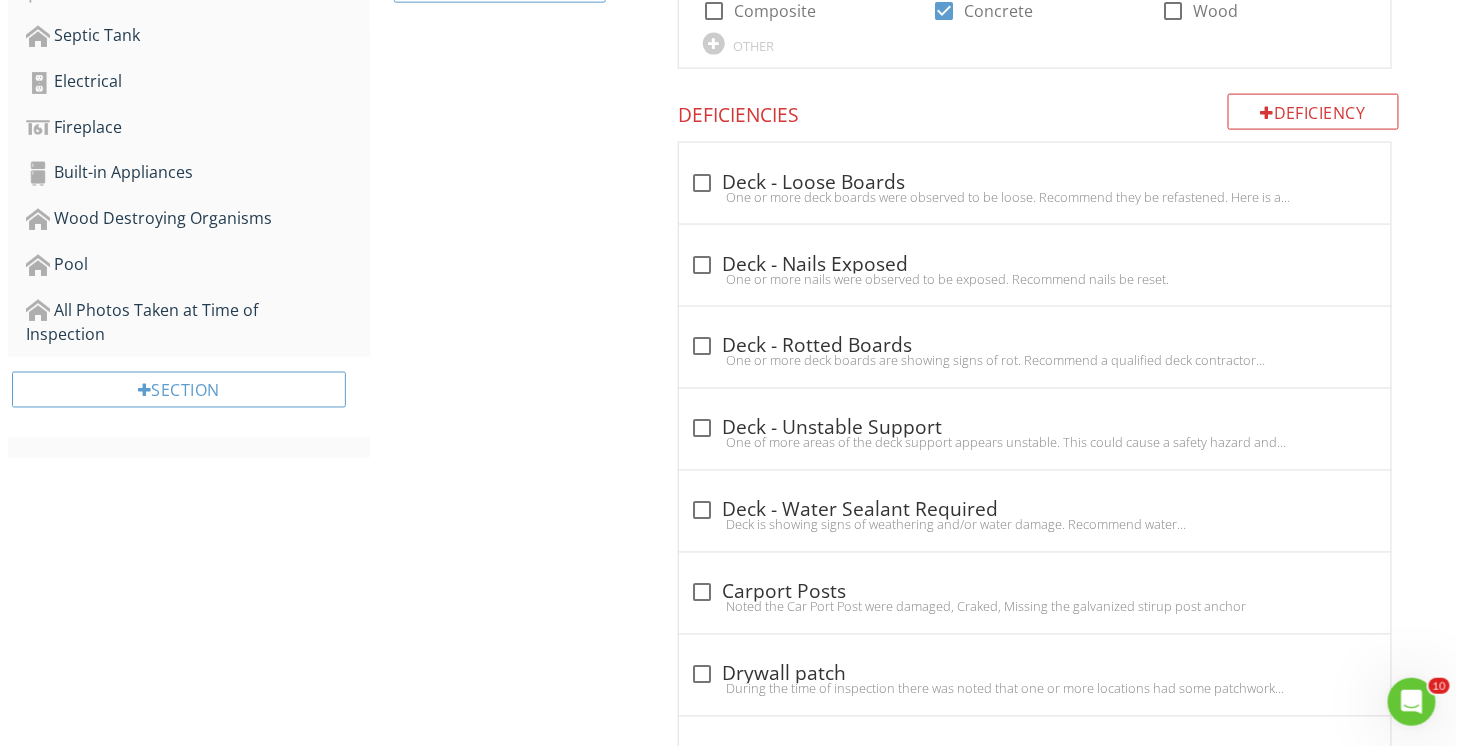 scroll, scrollTop: 894, scrollLeft: 0, axis: vertical 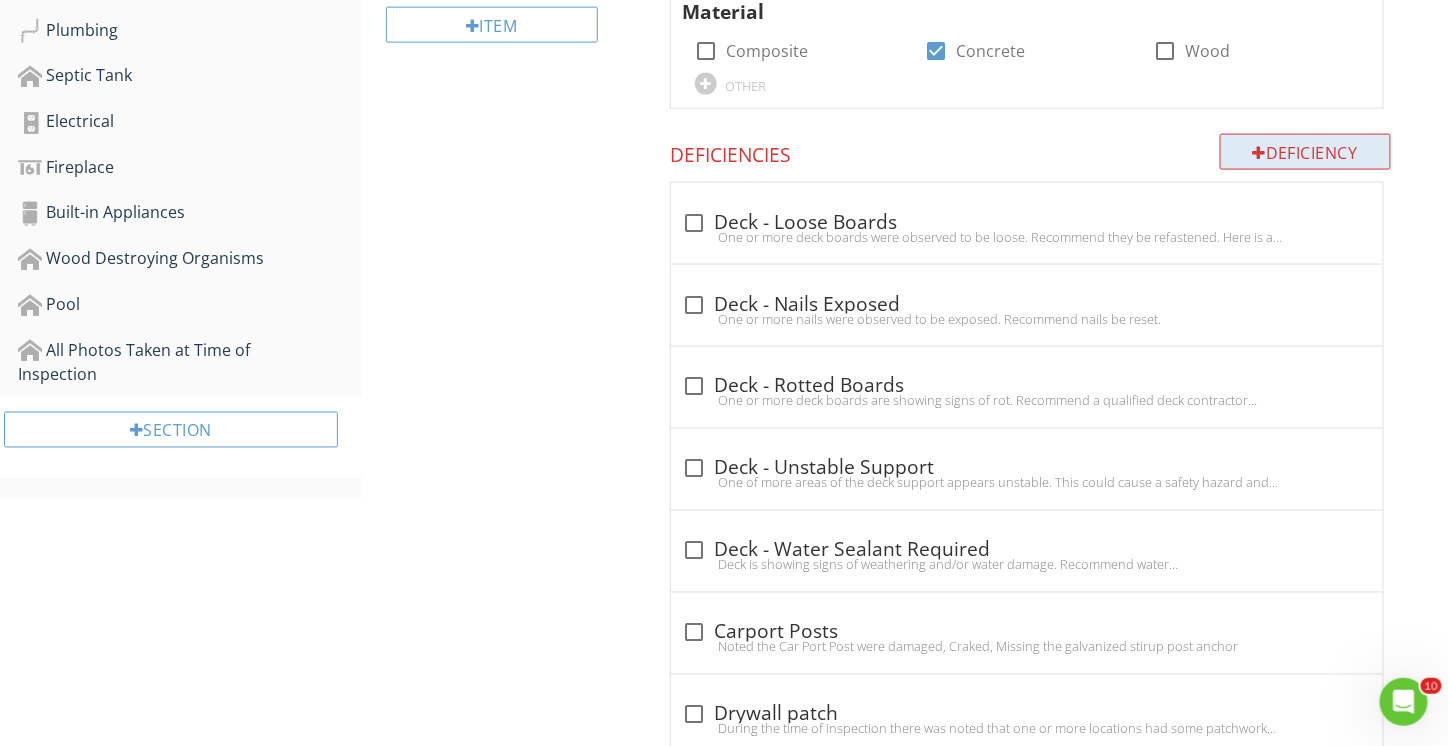 click on "Deficiency" at bounding box center (1306, 152) 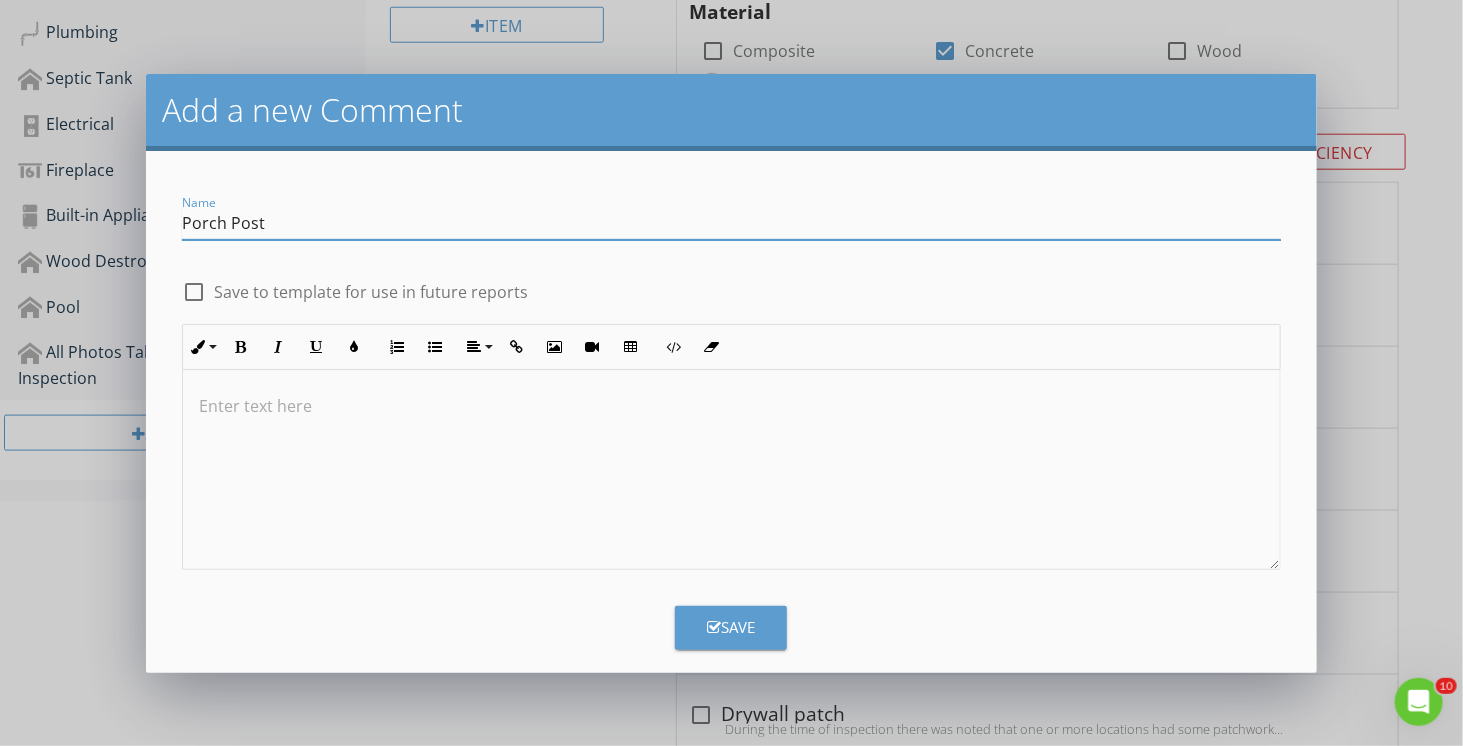 drag, startPoint x: 264, startPoint y: 224, endPoint x: 167, endPoint y: 226, distance: 97.020615 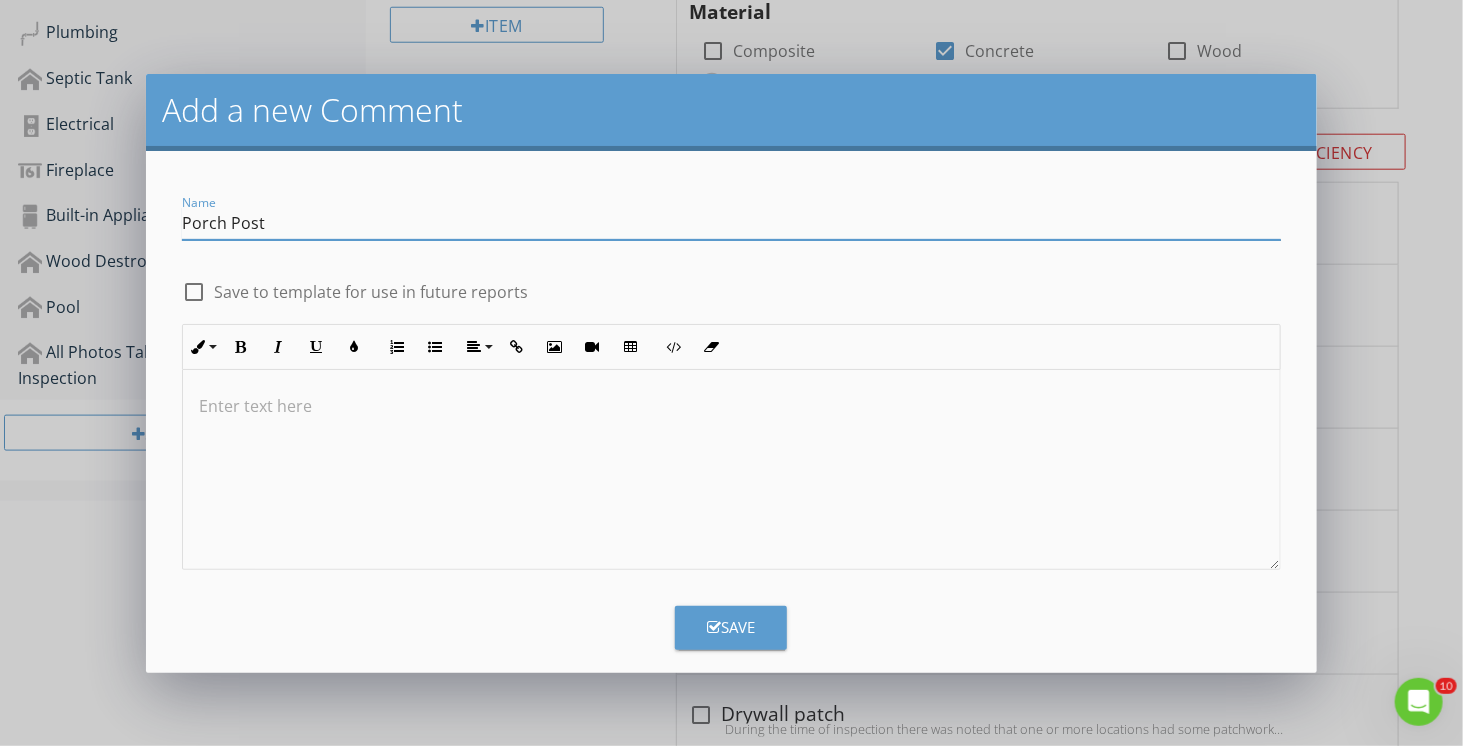 click on "Name Porch Post   check_box_outline_blank Save to template for use in future reports       Inline Style XLarge Large Normal Small Light Small/Light Bold Italic Underline Colors Ordered List Unordered List Align Align Left Align Center Align Right Align Justify Insert Link Insert Image Insert Video Insert Table Code View Clear Formatting Enter text here
Save" at bounding box center (731, 412) 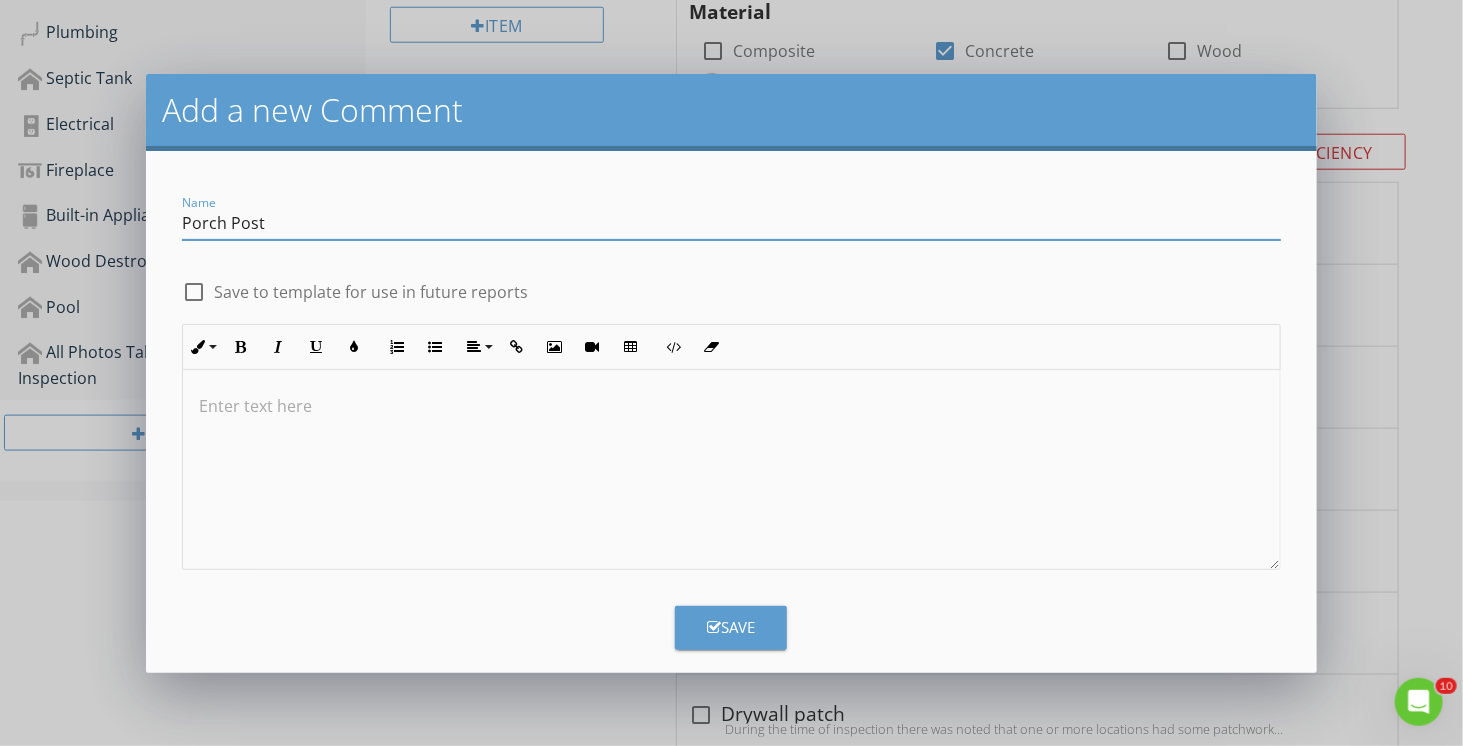 click at bounding box center (731, 470) 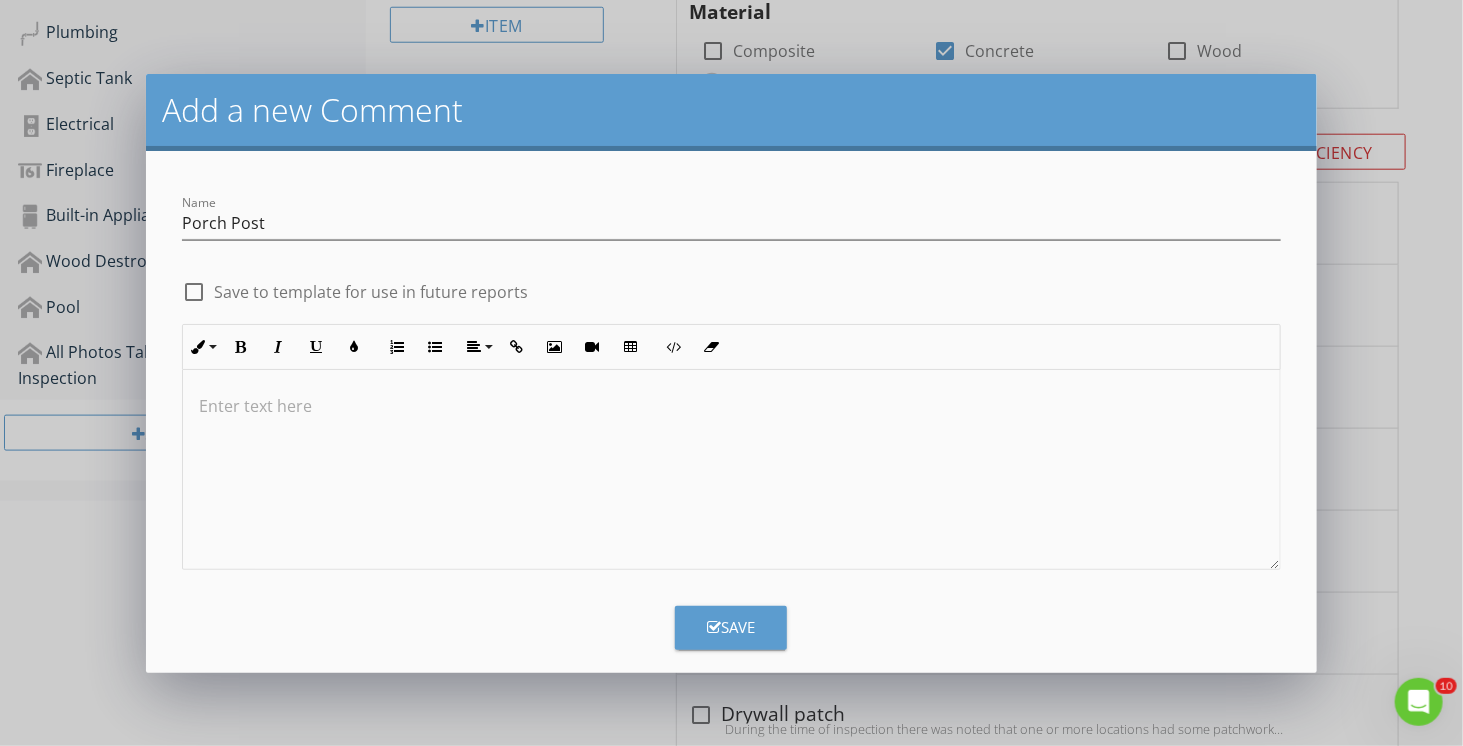 type 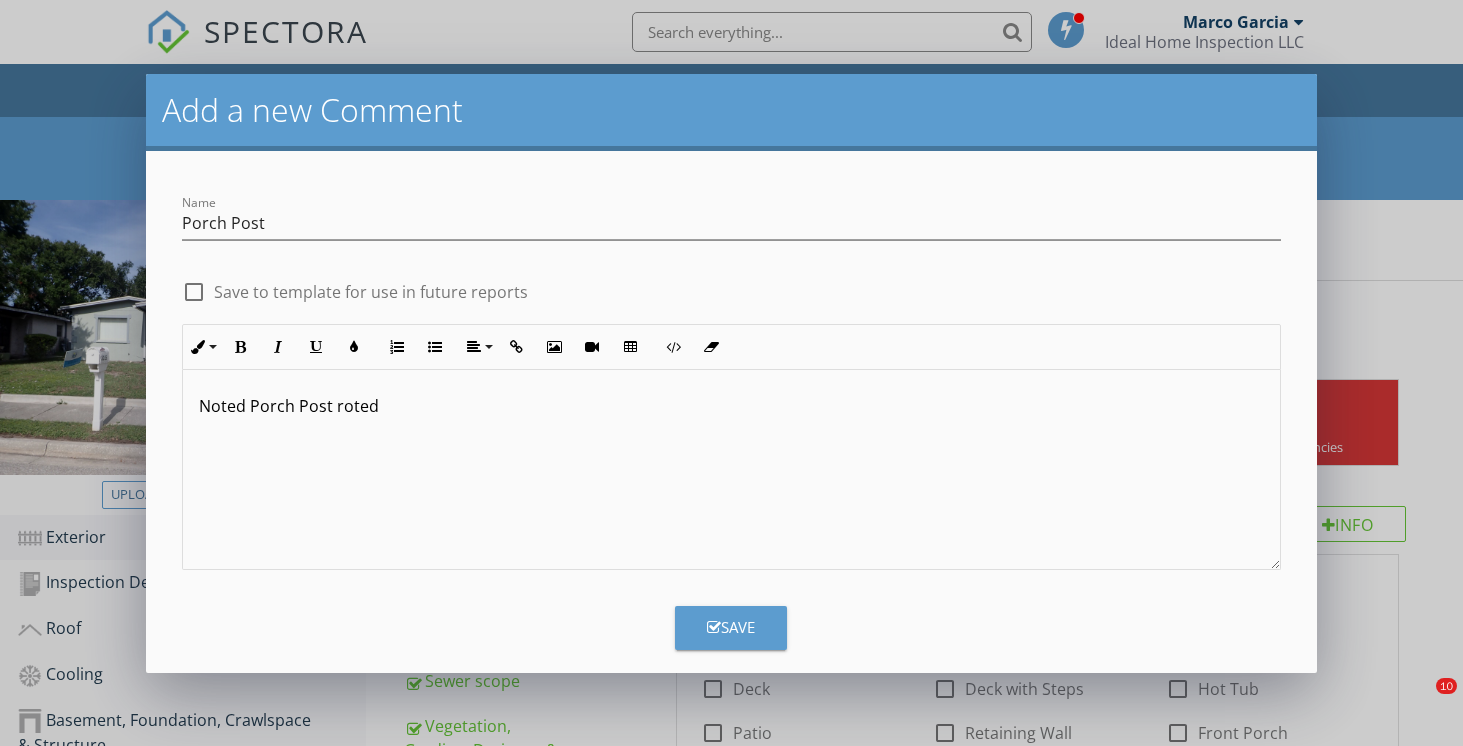 scroll, scrollTop: 894, scrollLeft: 0, axis: vertical 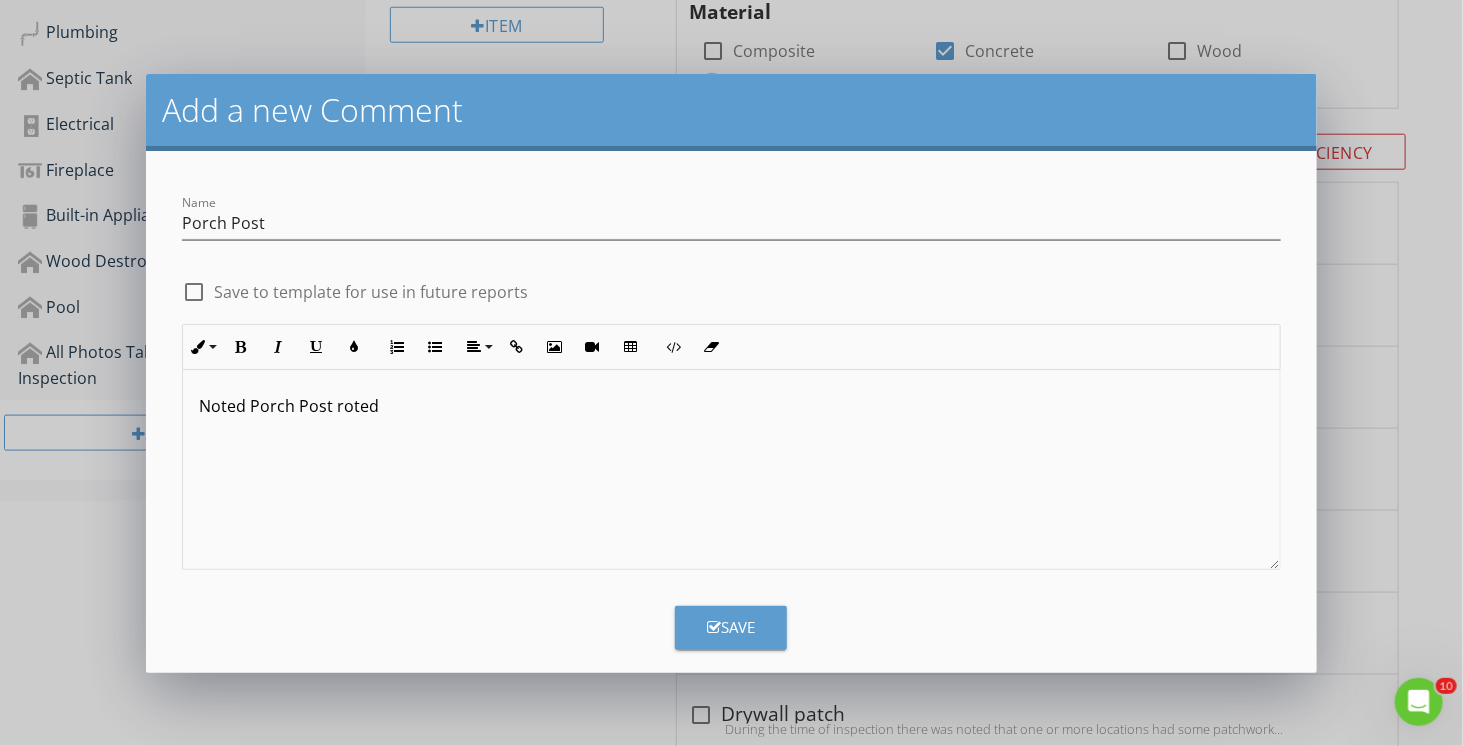 type 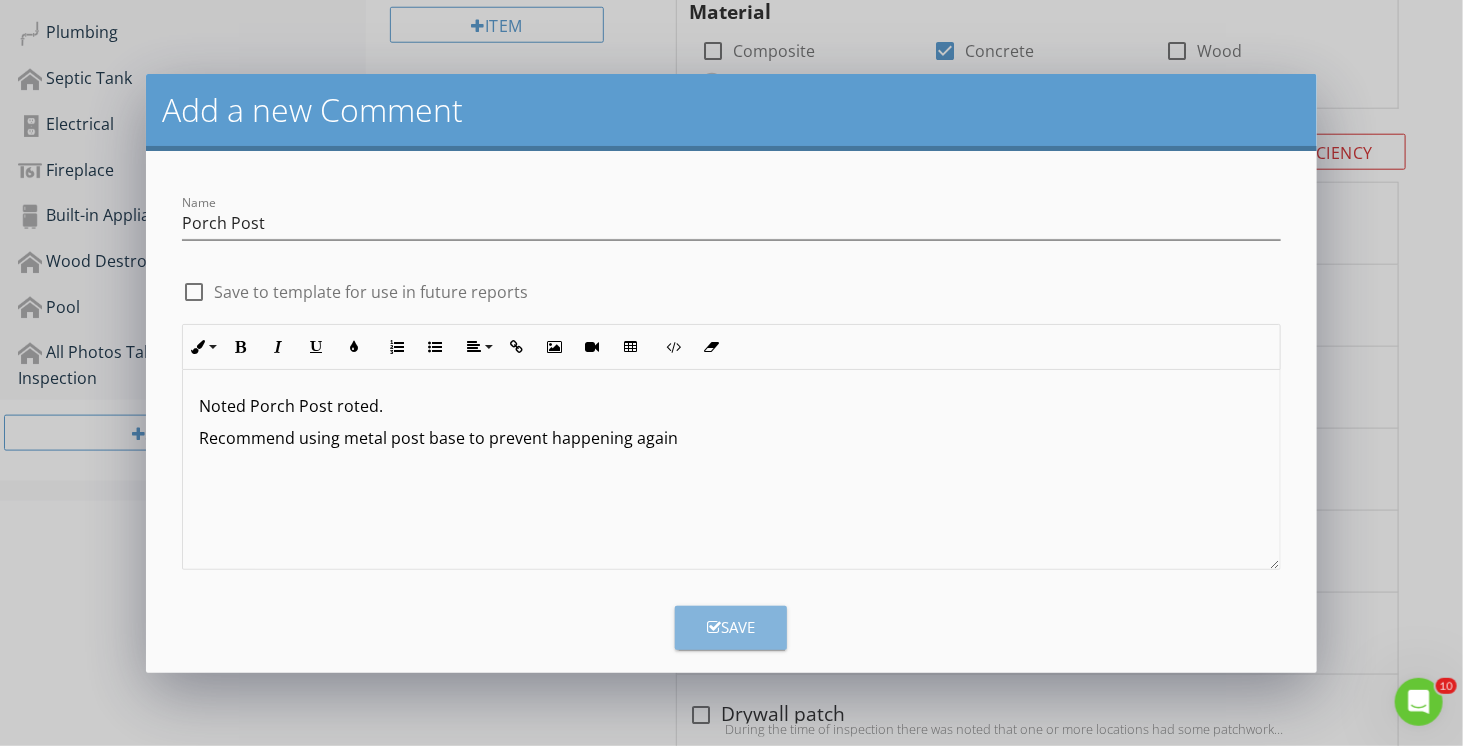 click on "Save" at bounding box center (731, 627) 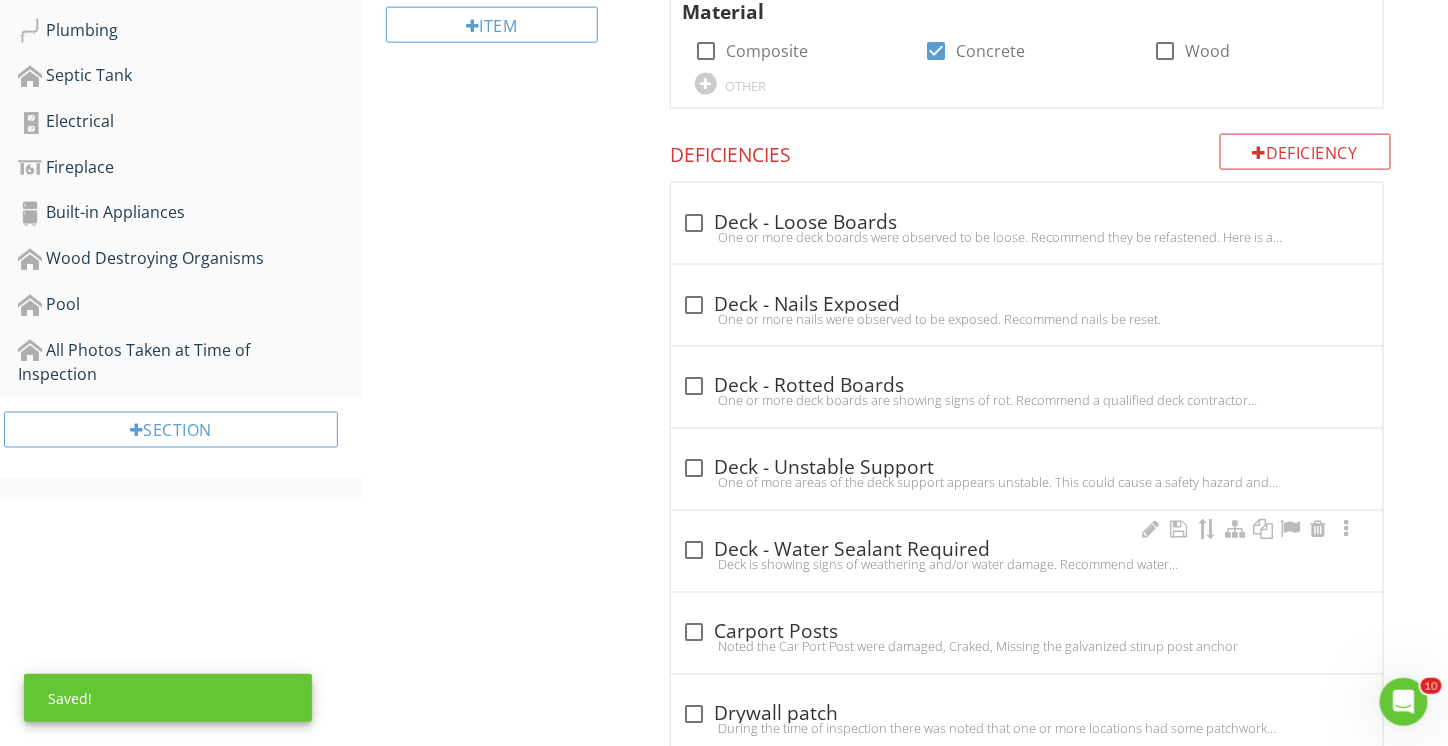 scroll, scrollTop: 2573, scrollLeft: 0, axis: vertical 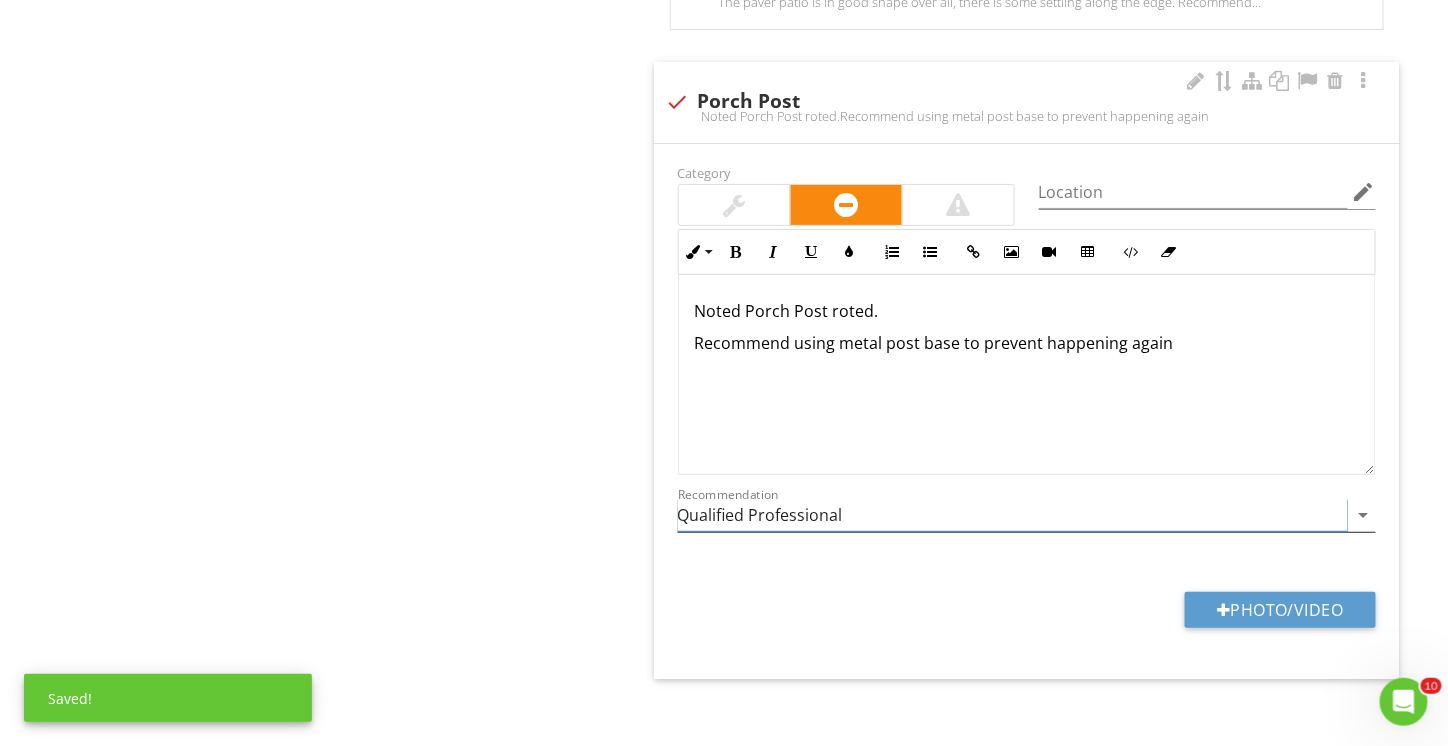 click on "Qualified Professional" at bounding box center [1013, 515] 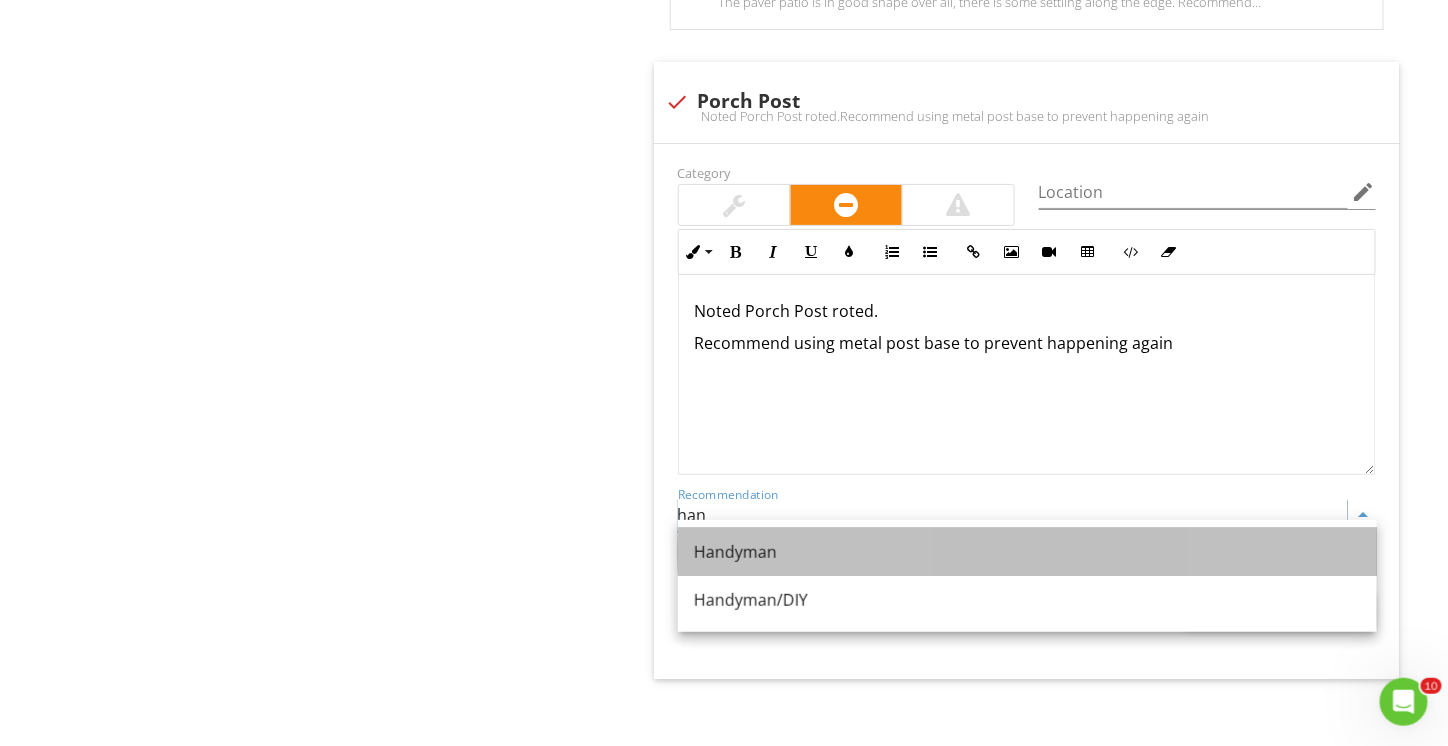 click on "Handyman" at bounding box center (1027, 552) 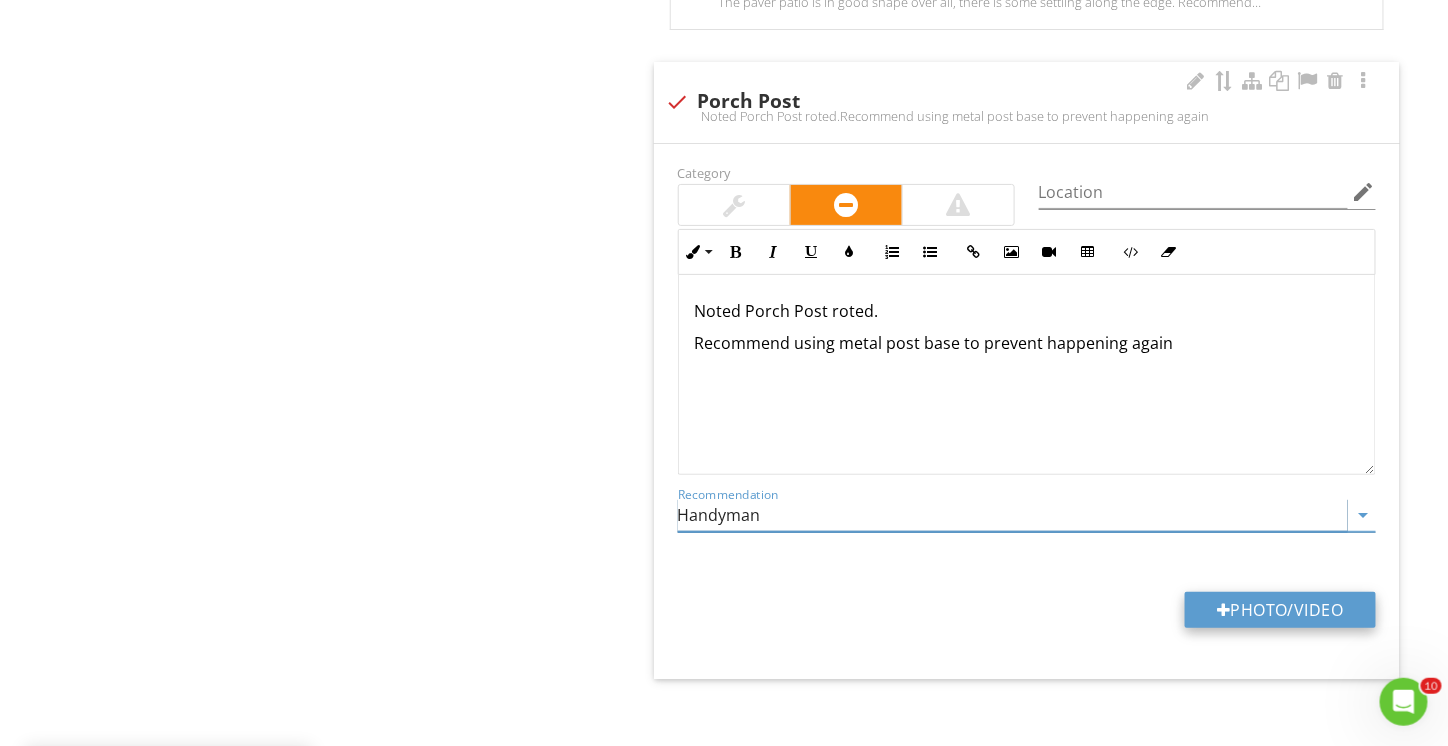 type on "Handyman" 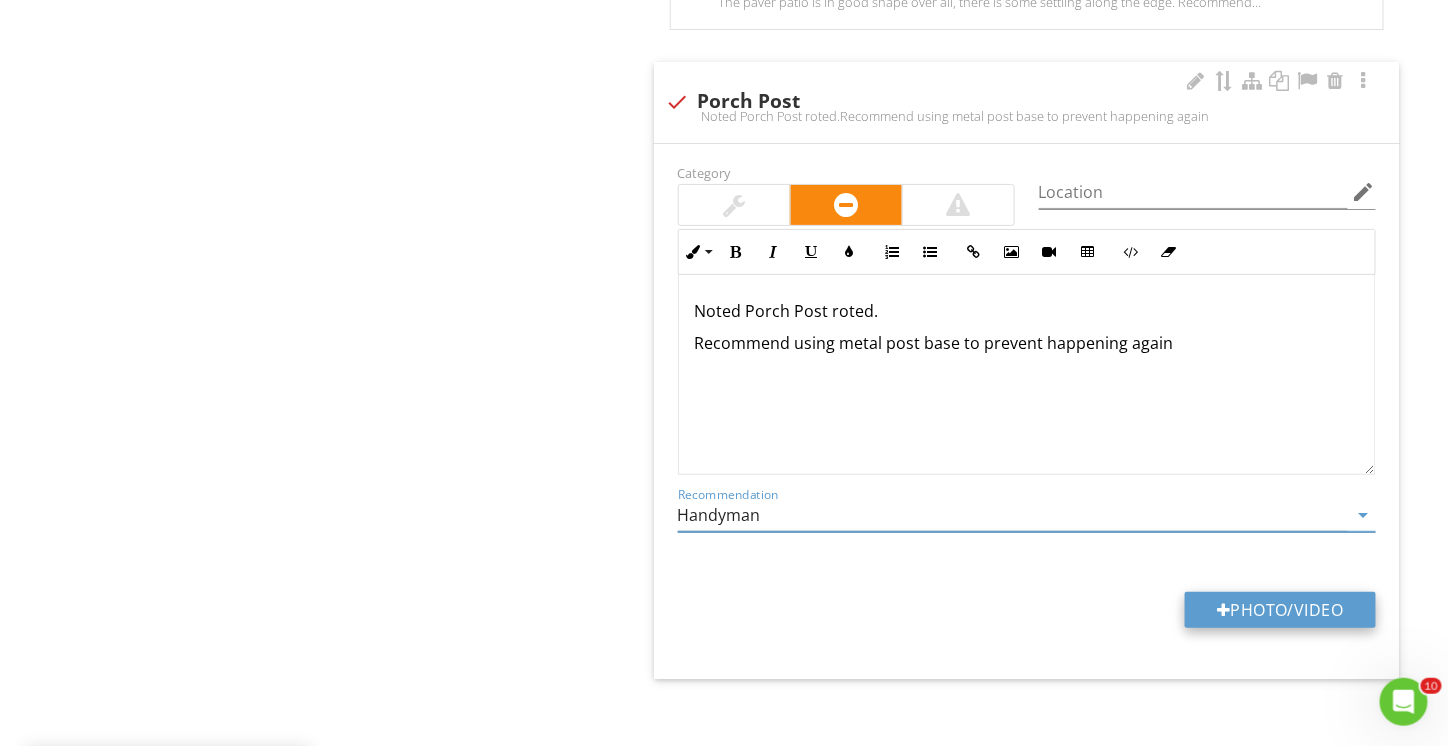 click on "Photo/Video" at bounding box center (1280, 610) 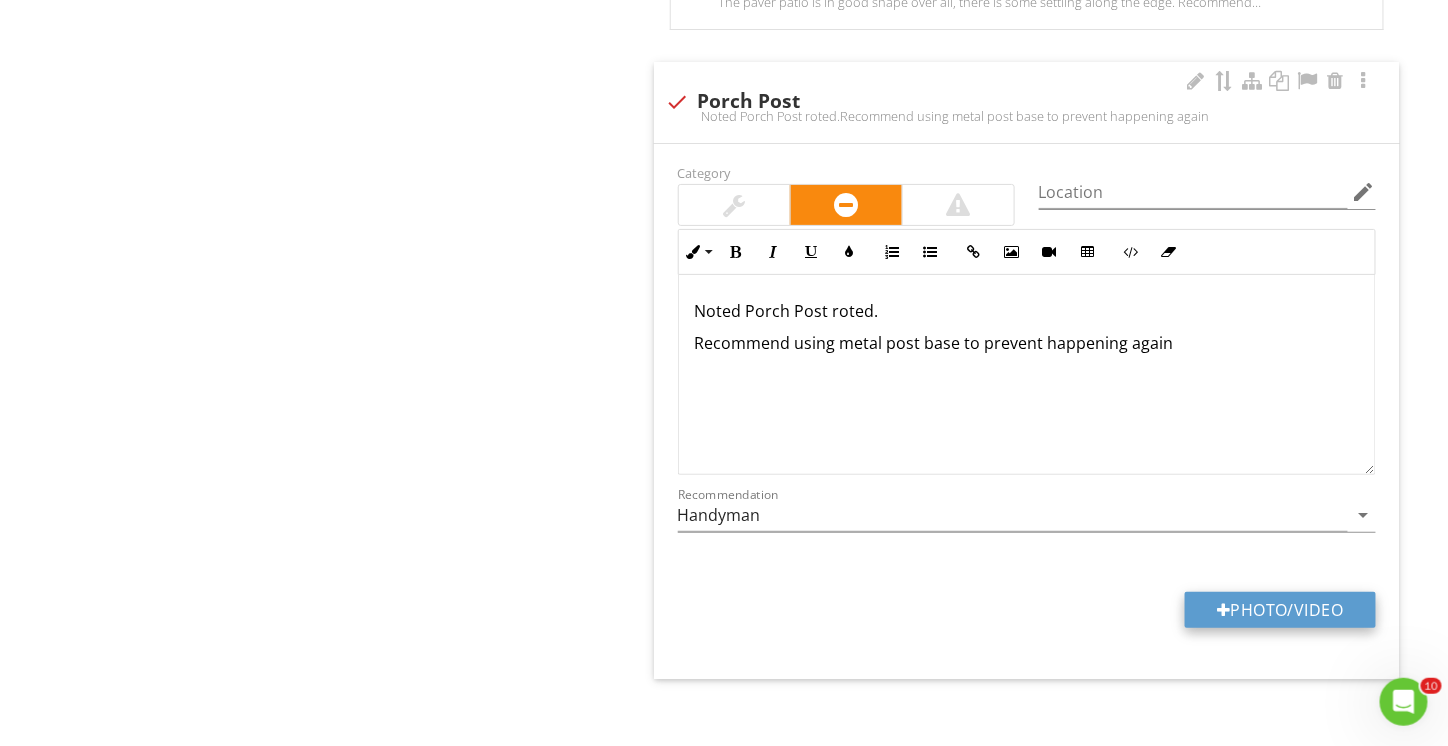 type on "C:\fakepath\P8020023.JPG" 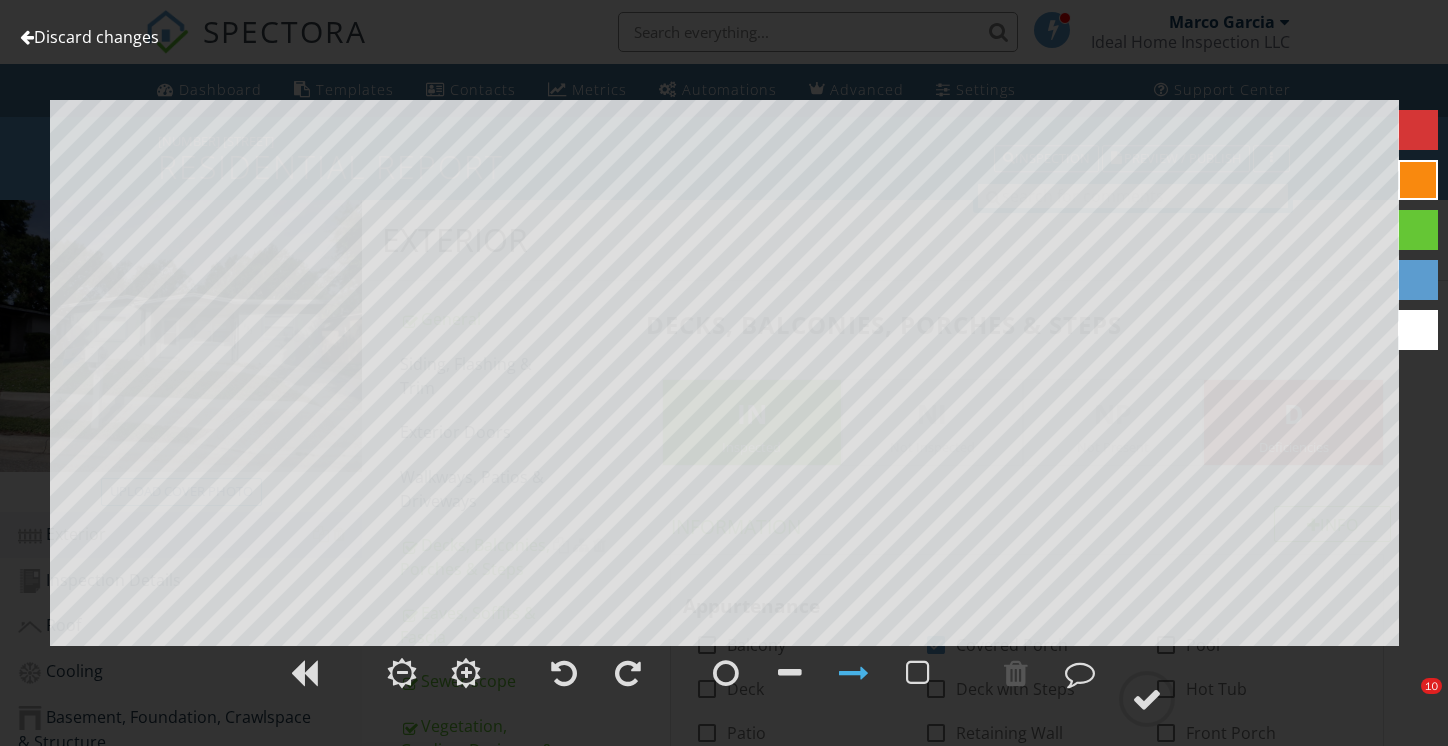 scroll, scrollTop: 2717, scrollLeft: 0, axis: vertical 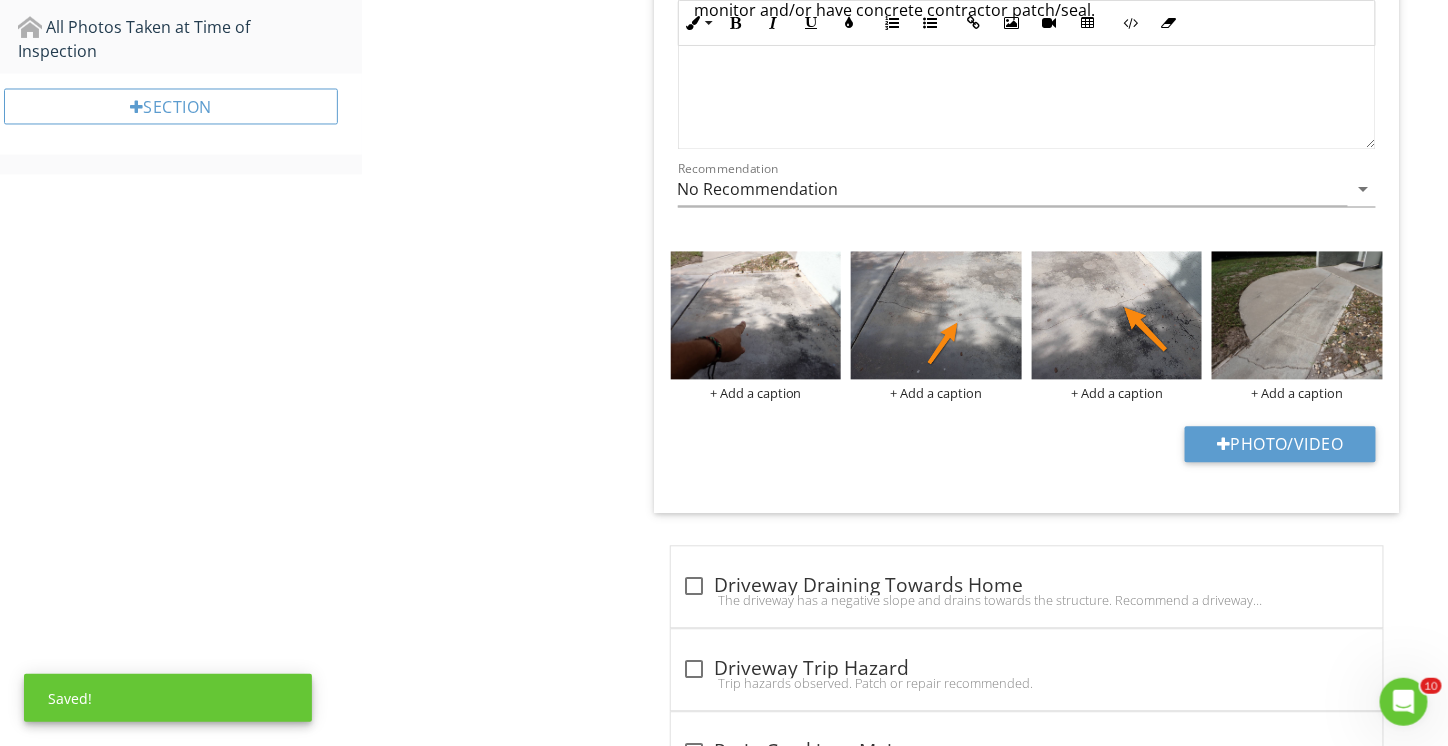 click at bounding box center (1297, 316) 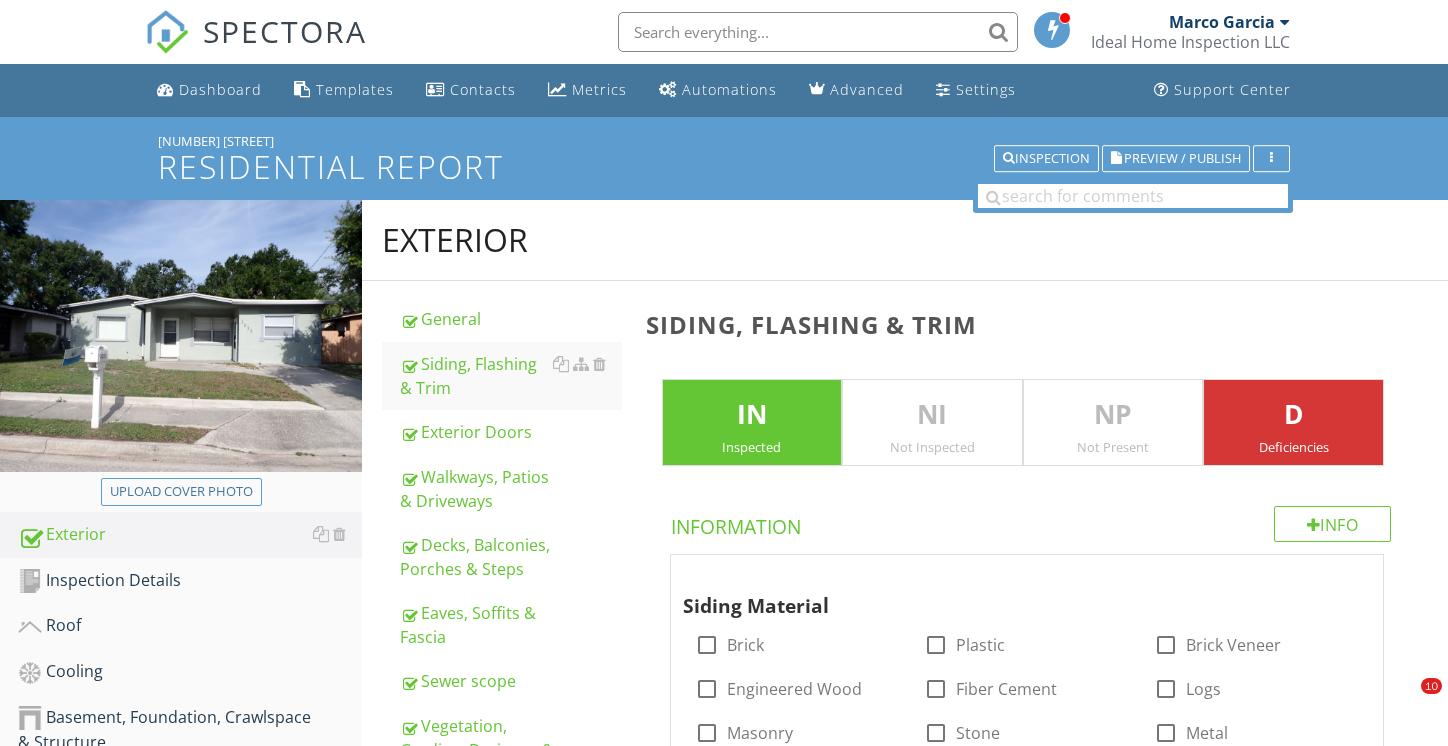 scroll, scrollTop: 1989, scrollLeft: 0, axis: vertical 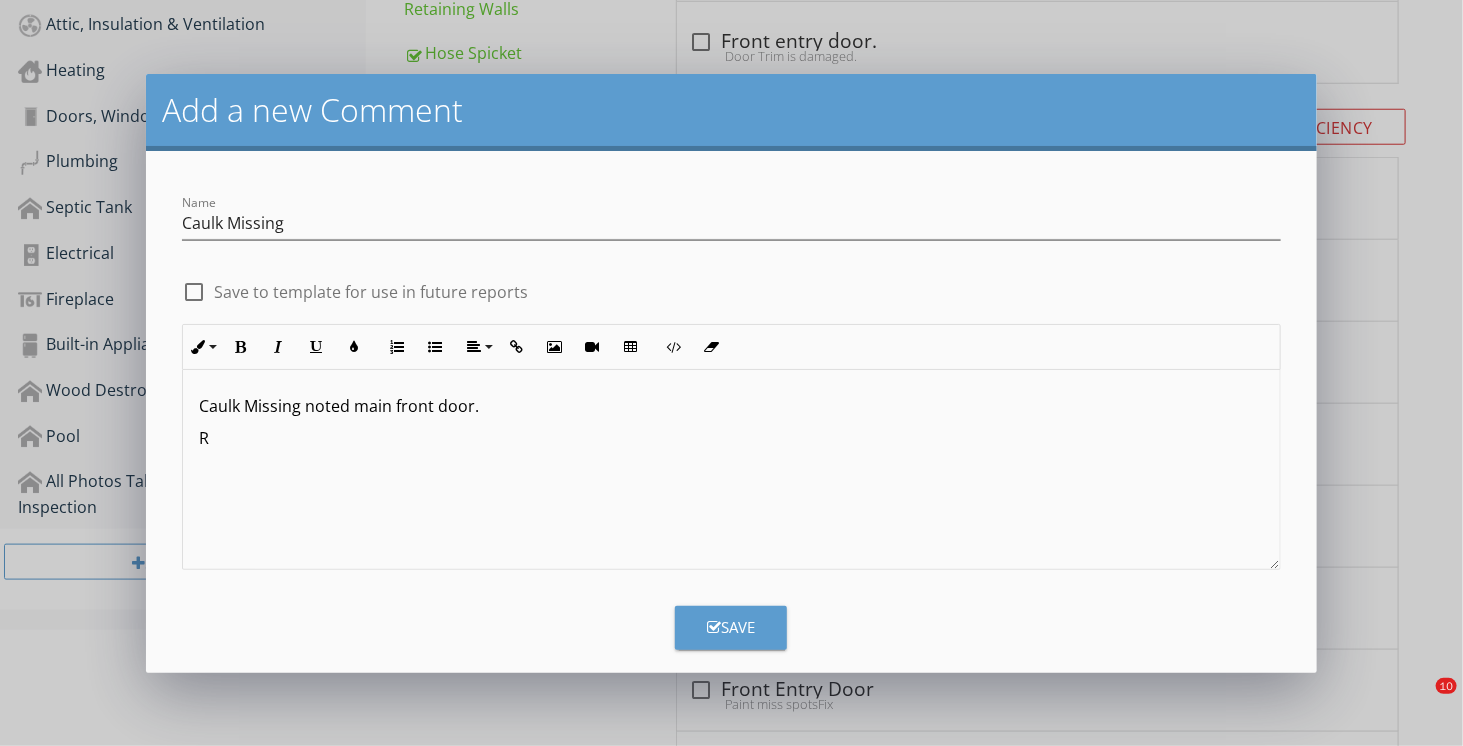 type 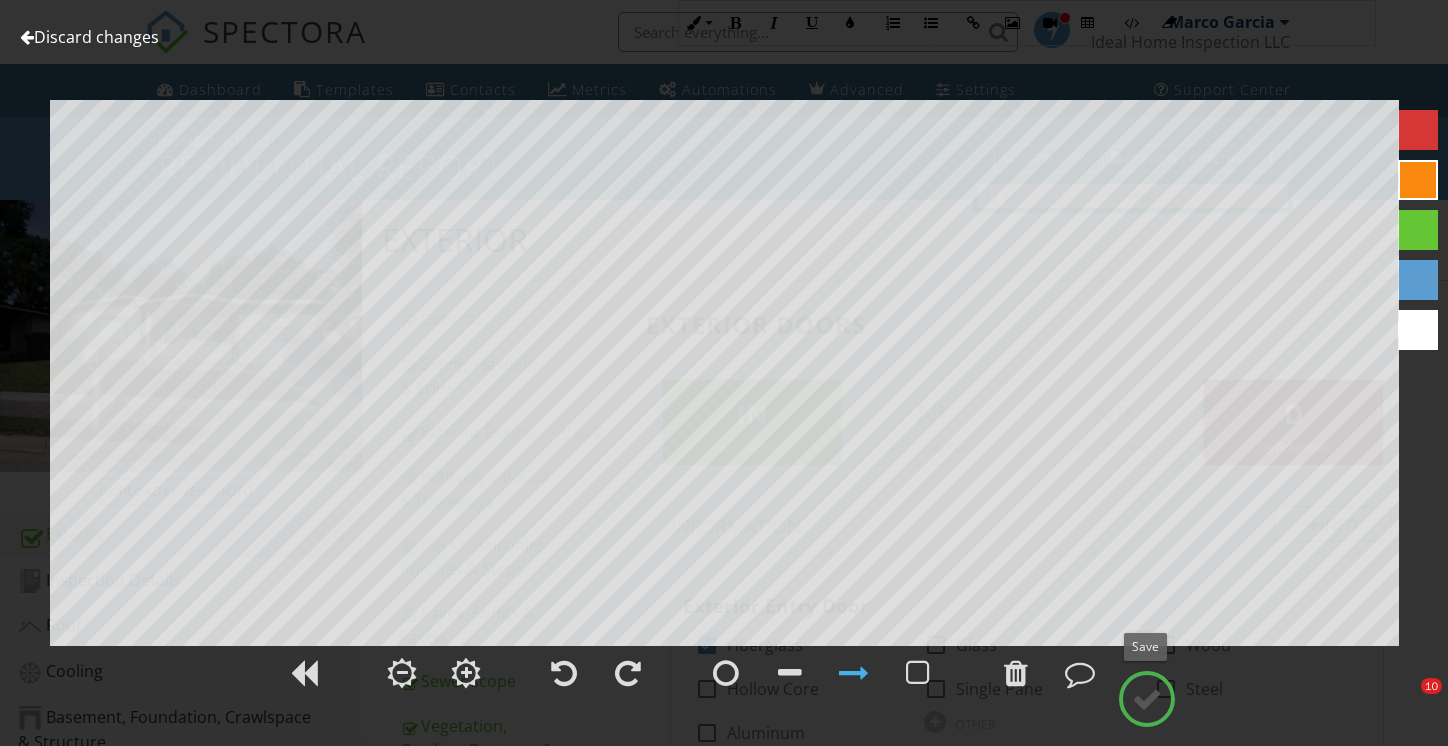 scroll, scrollTop: 2444, scrollLeft: 0, axis: vertical 